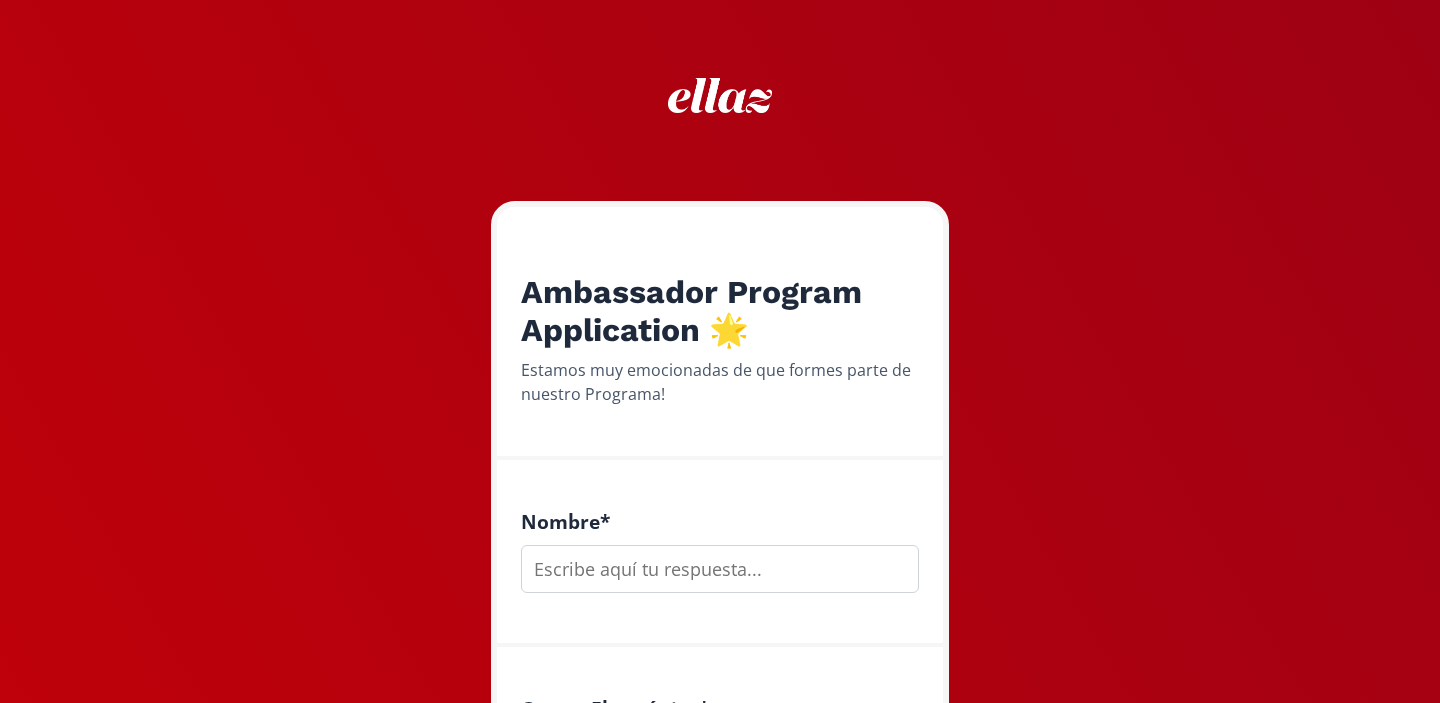 scroll, scrollTop: 0, scrollLeft: 0, axis: both 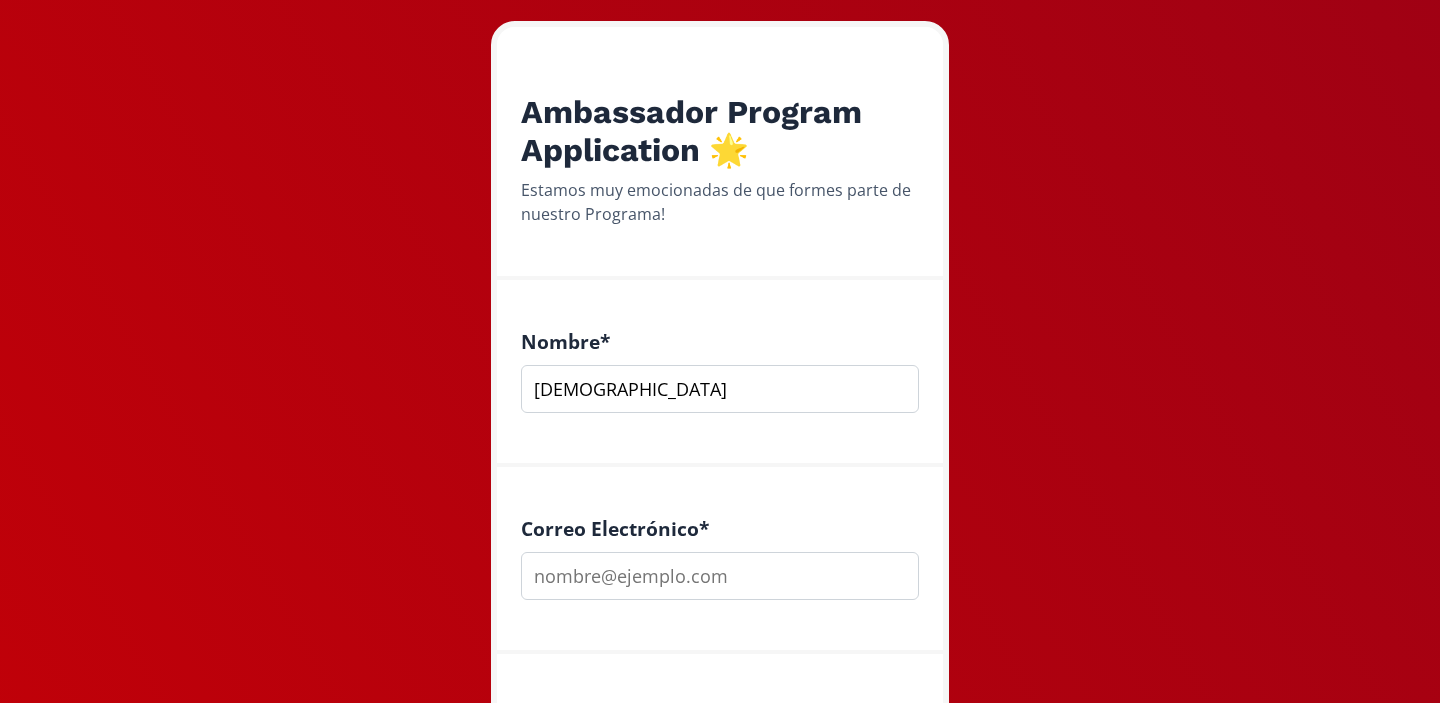 click on "Correo Electrónico *" at bounding box center [720, 560] 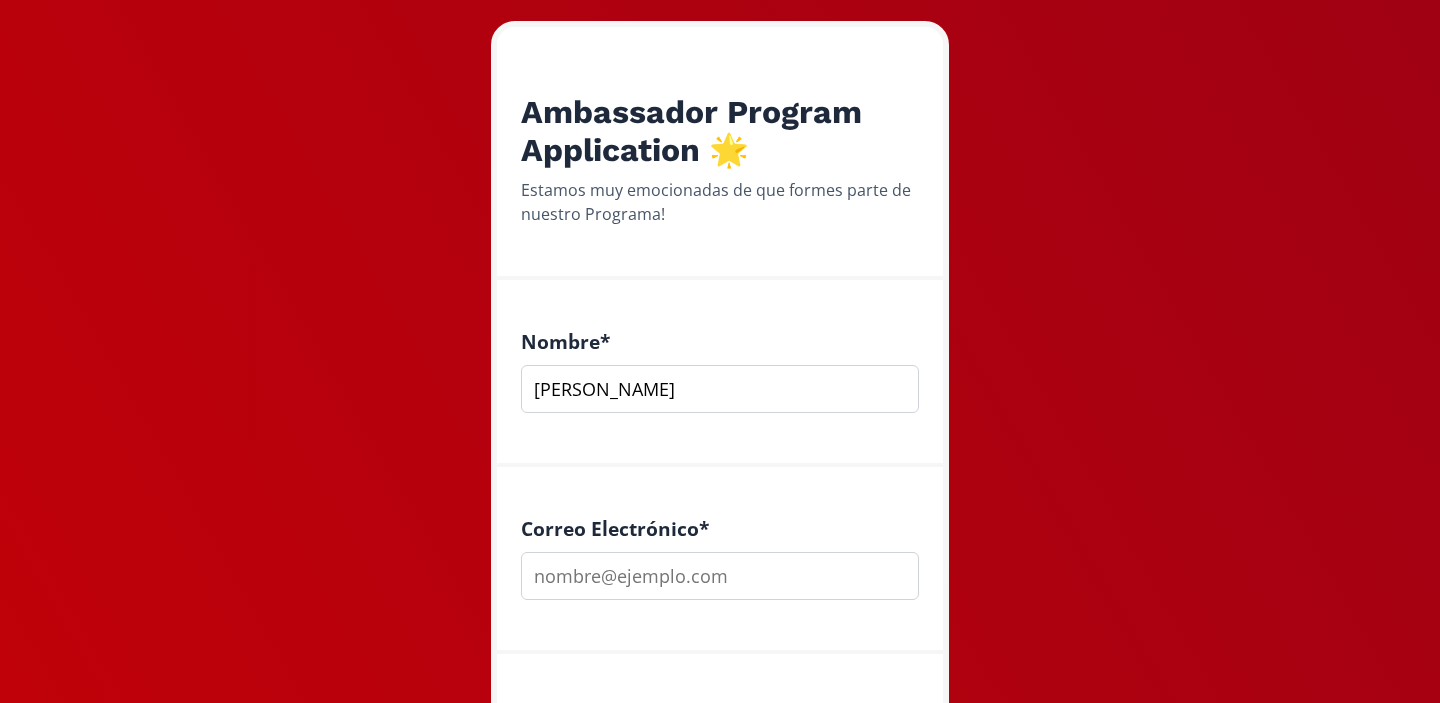 type on "[PERSON_NAME]" 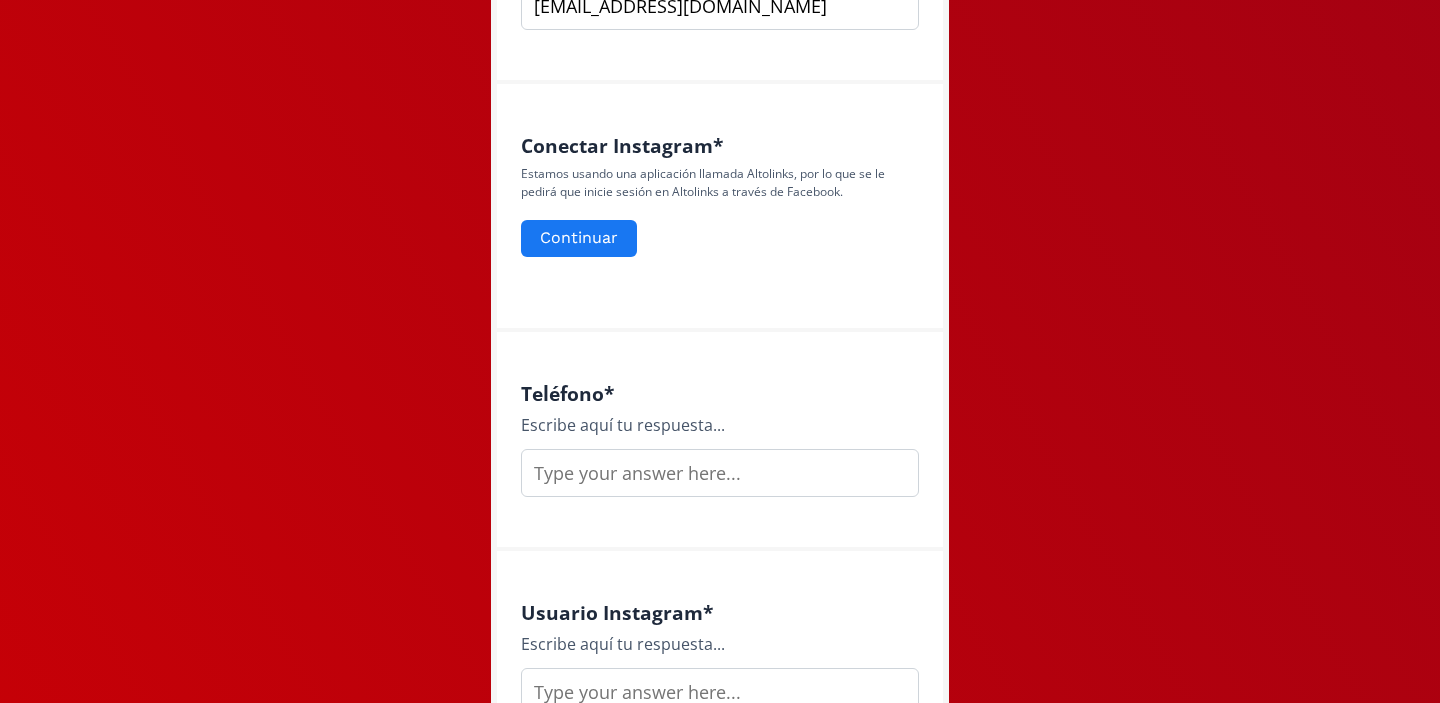 scroll, scrollTop: 768, scrollLeft: 0, axis: vertical 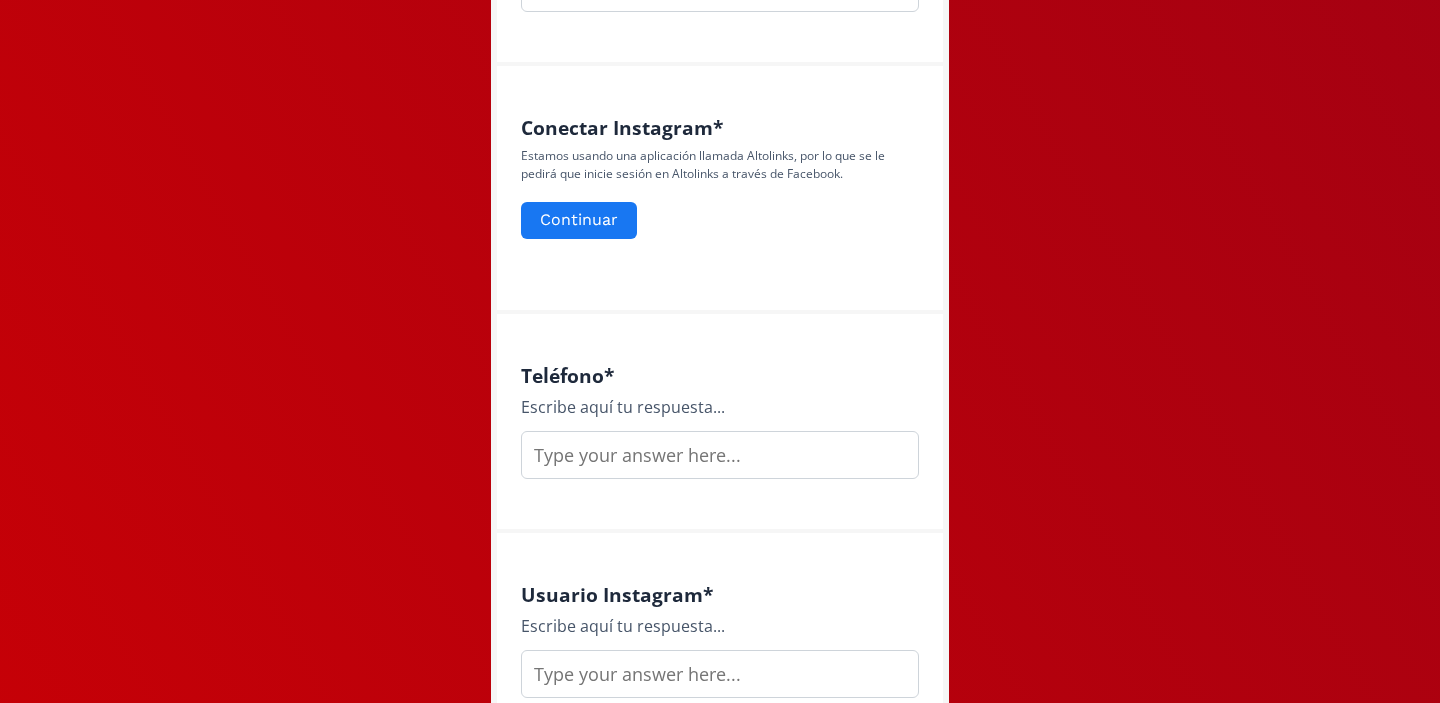 type on "Holadailyeli@gmail.com" 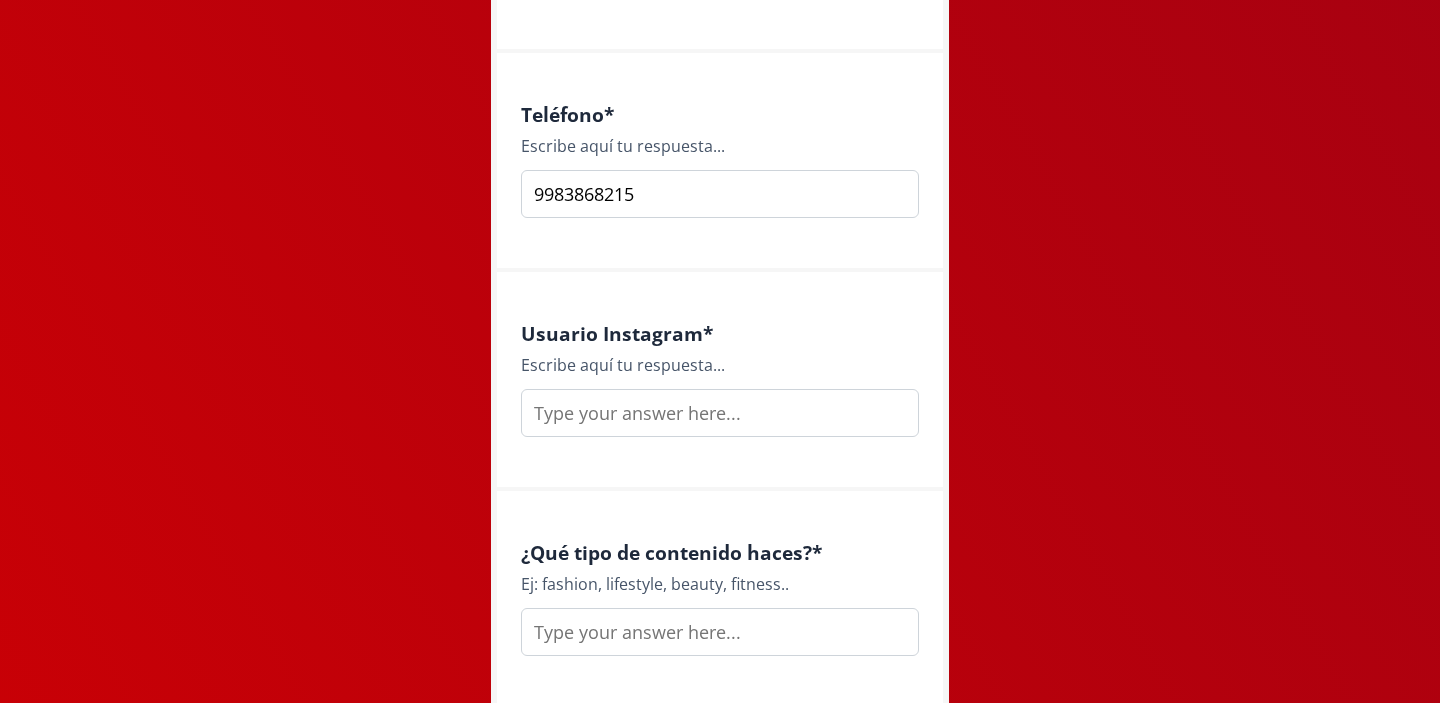scroll, scrollTop: 1050, scrollLeft: 0, axis: vertical 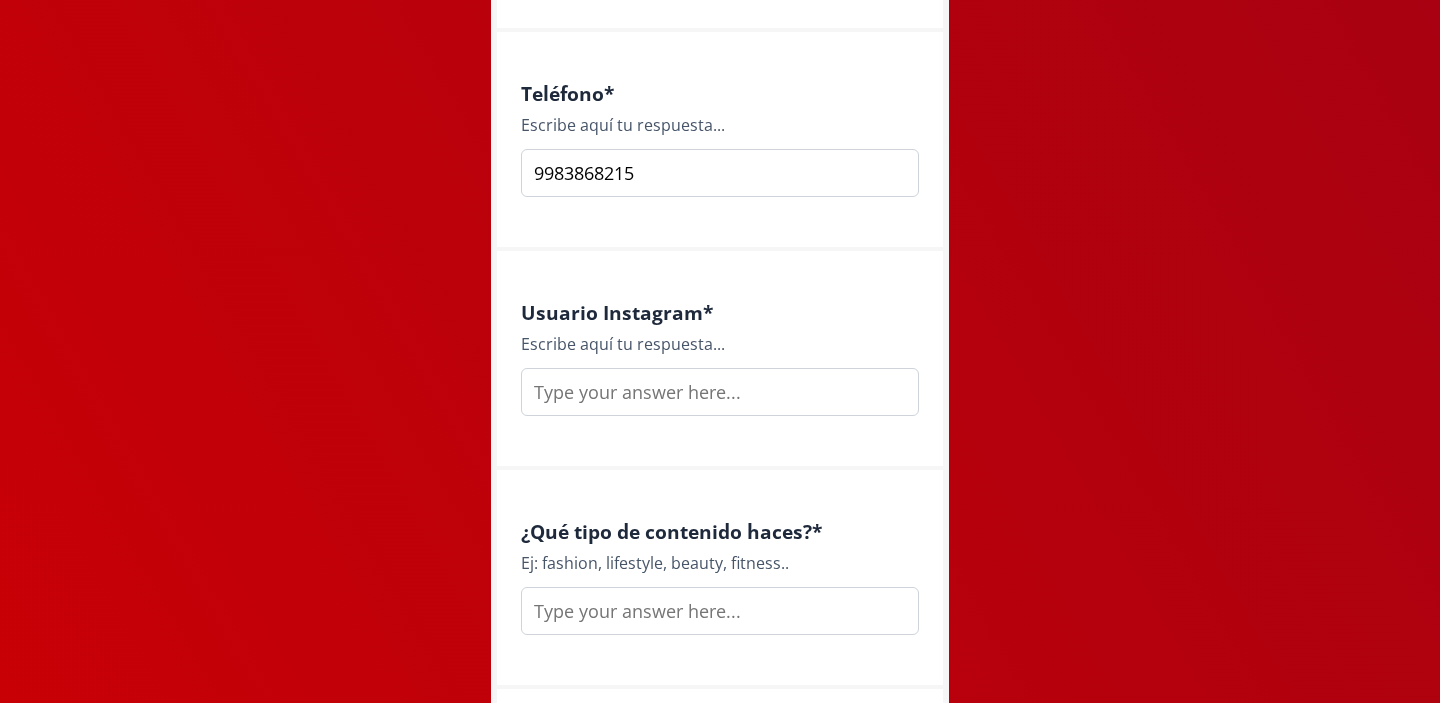 type on "9983868215" 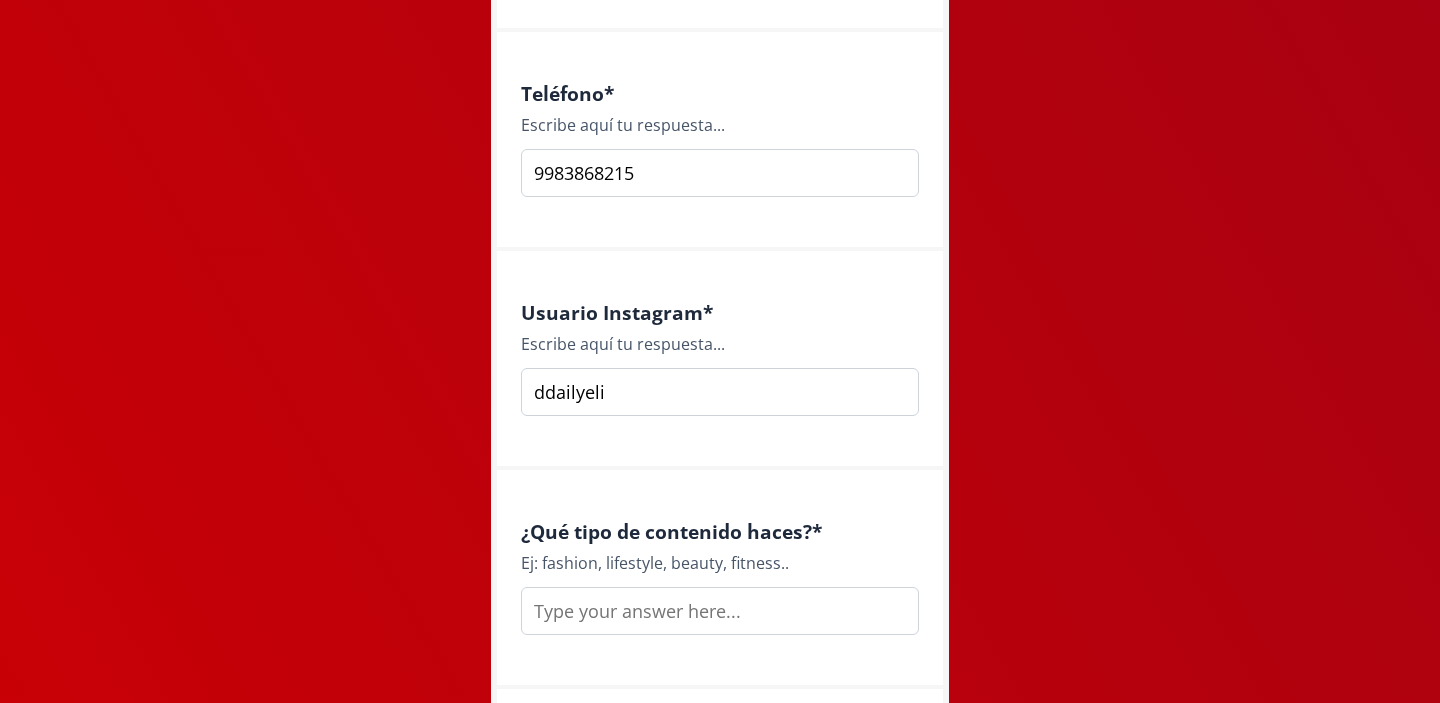 type on "ddailyeli" 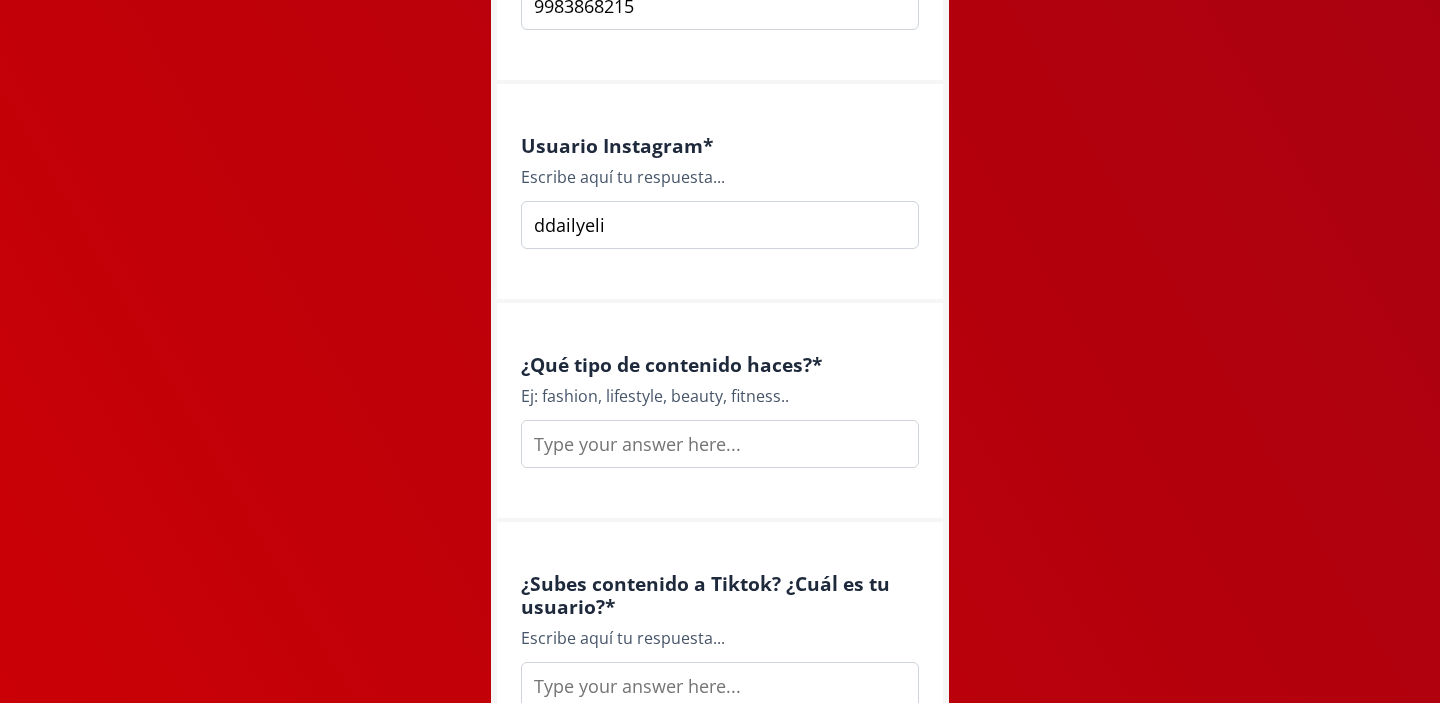 scroll, scrollTop: 1242, scrollLeft: 0, axis: vertical 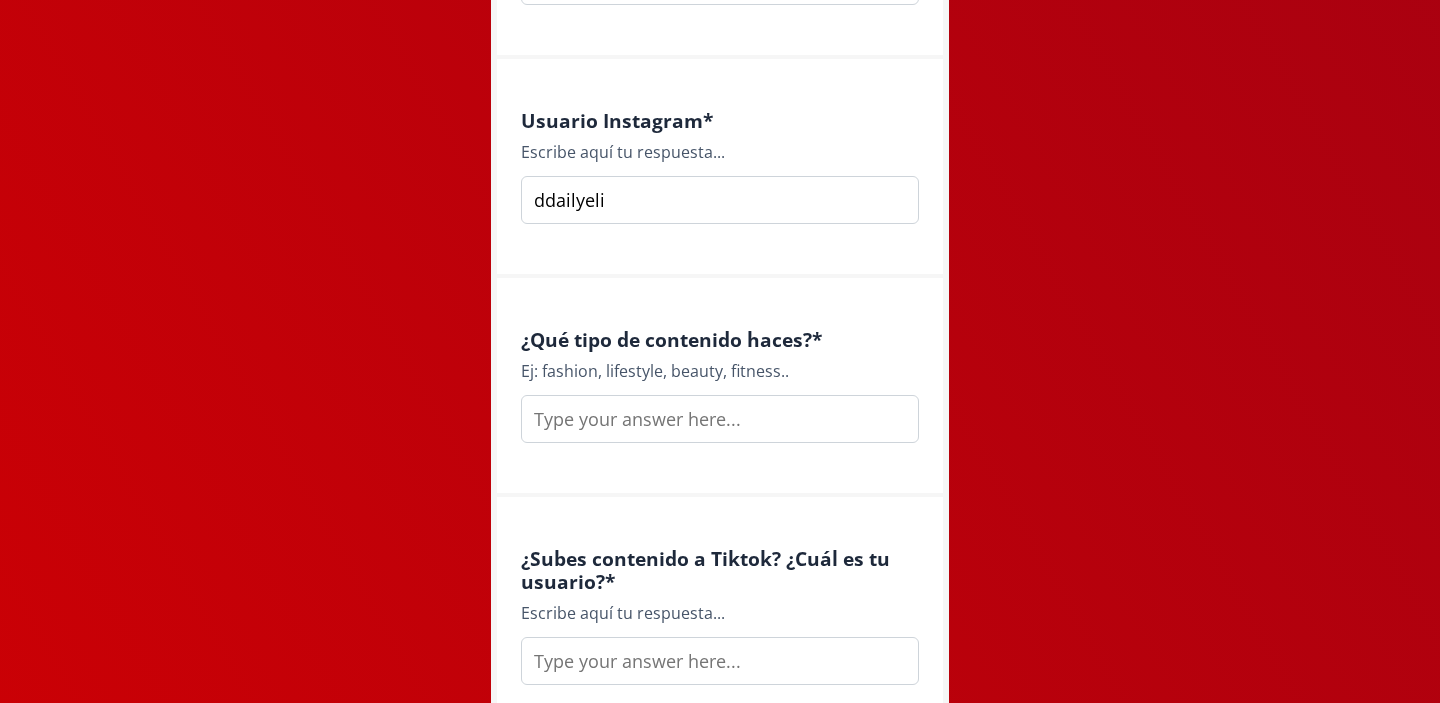 click at bounding box center [720, 419] 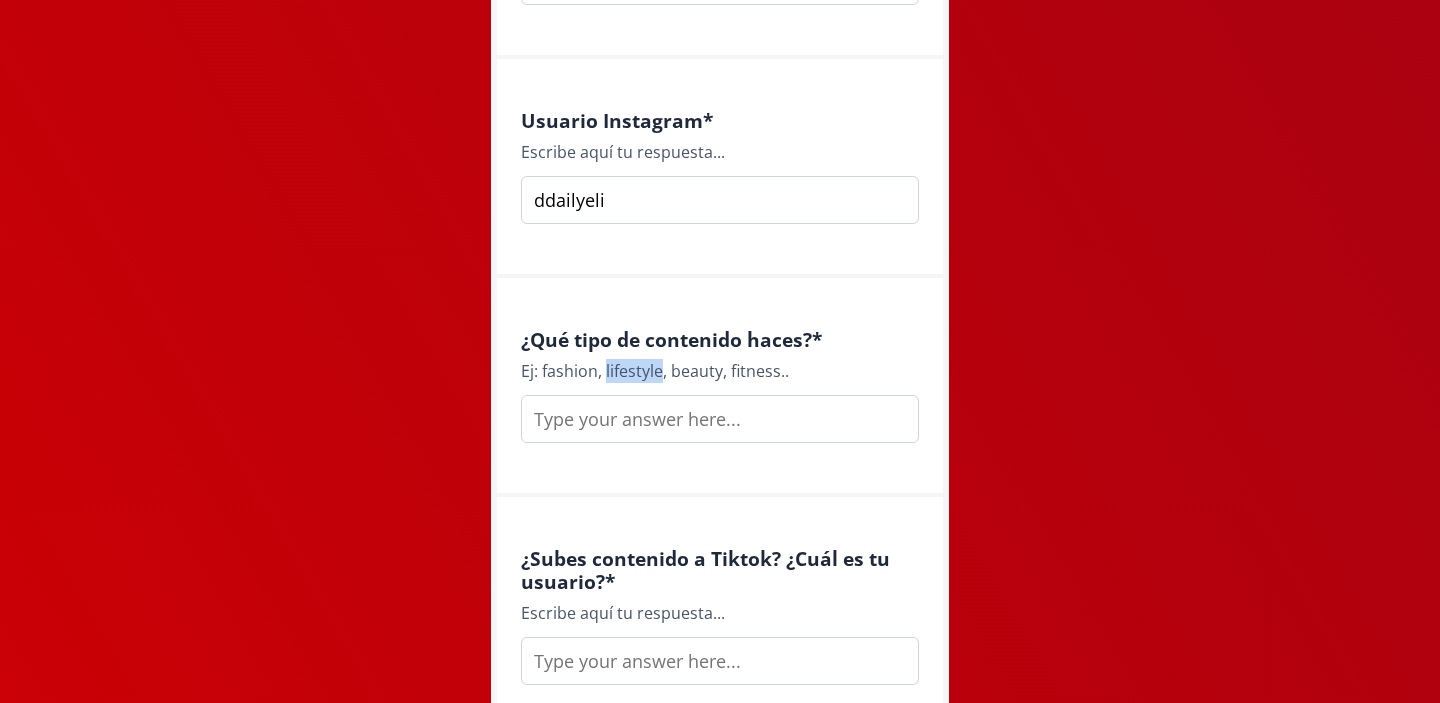 click on "Ej: fashion, lifestyle, beauty, fitness.." at bounding box center (720, 371) 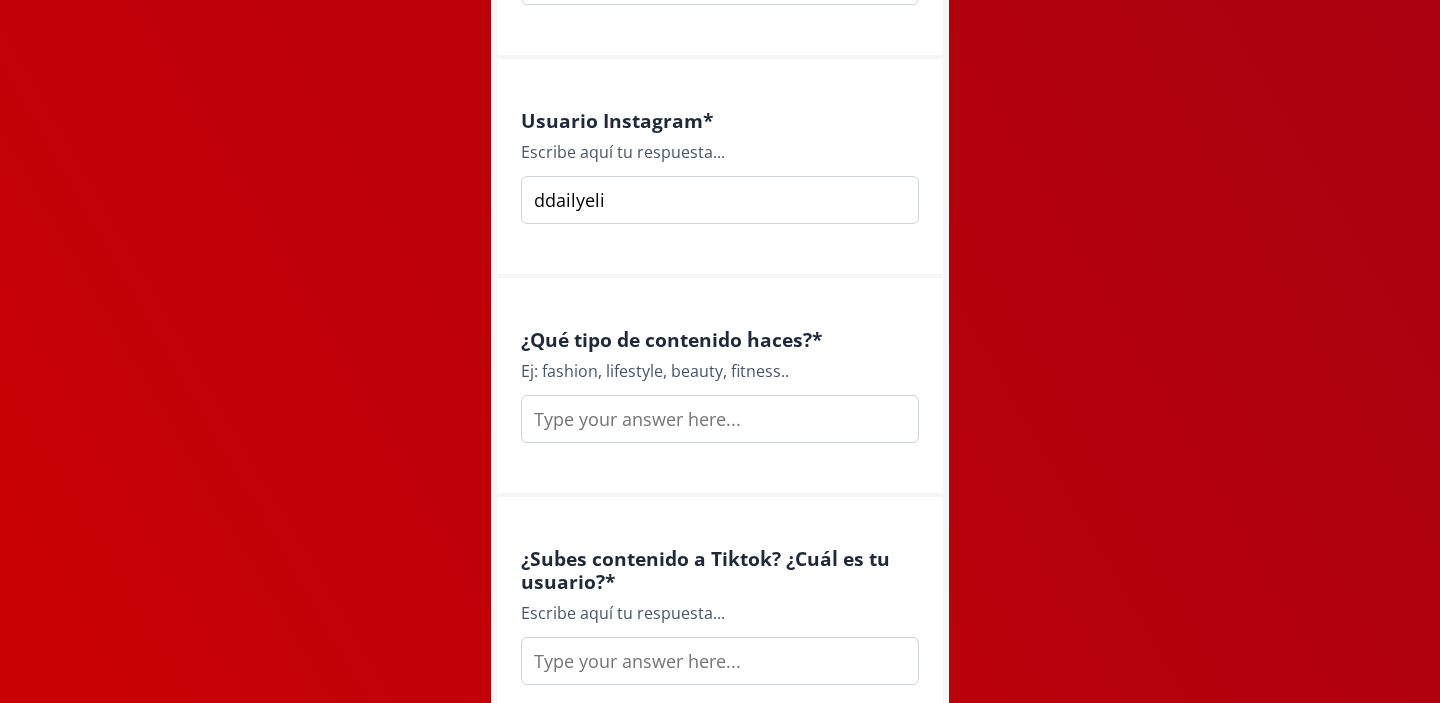 click at bounding box center [720, 419] 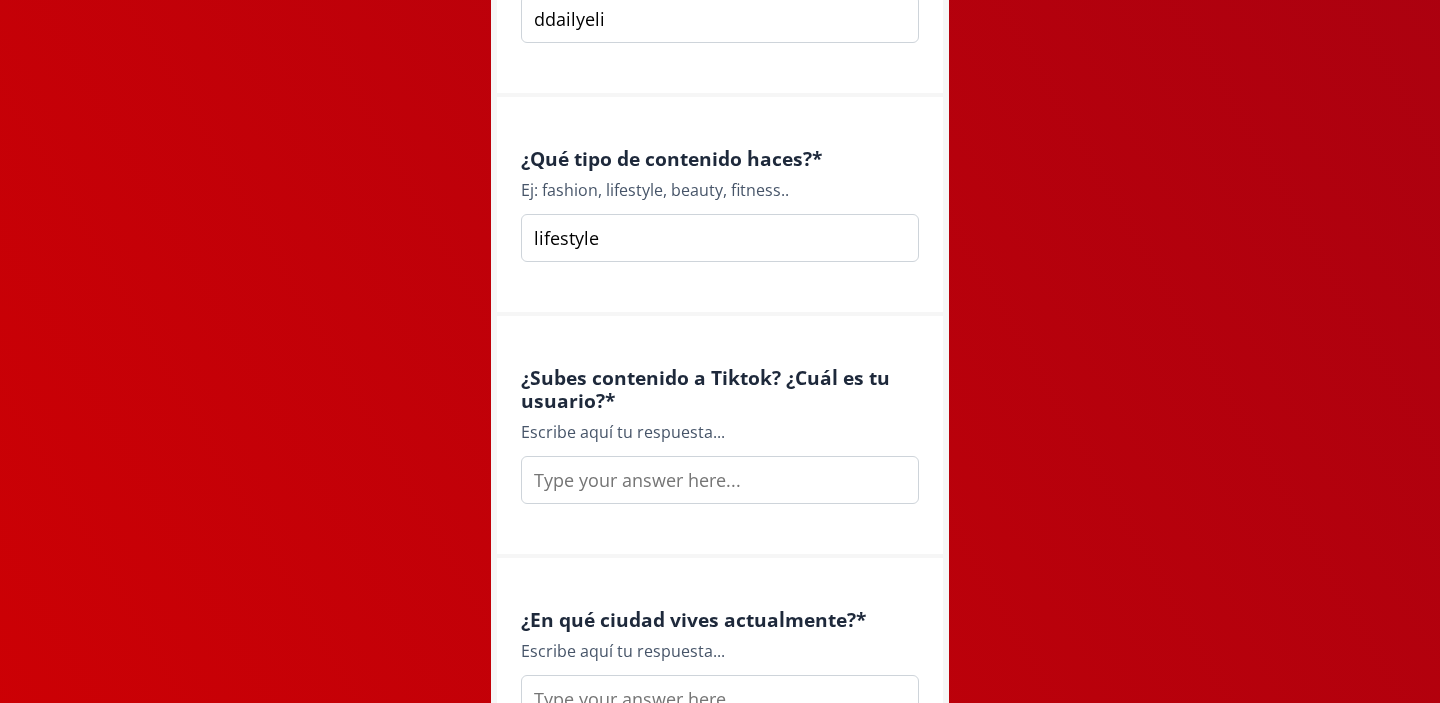 scroll, scrollTop: 1425, scrollLeft: 0, axis: vertical 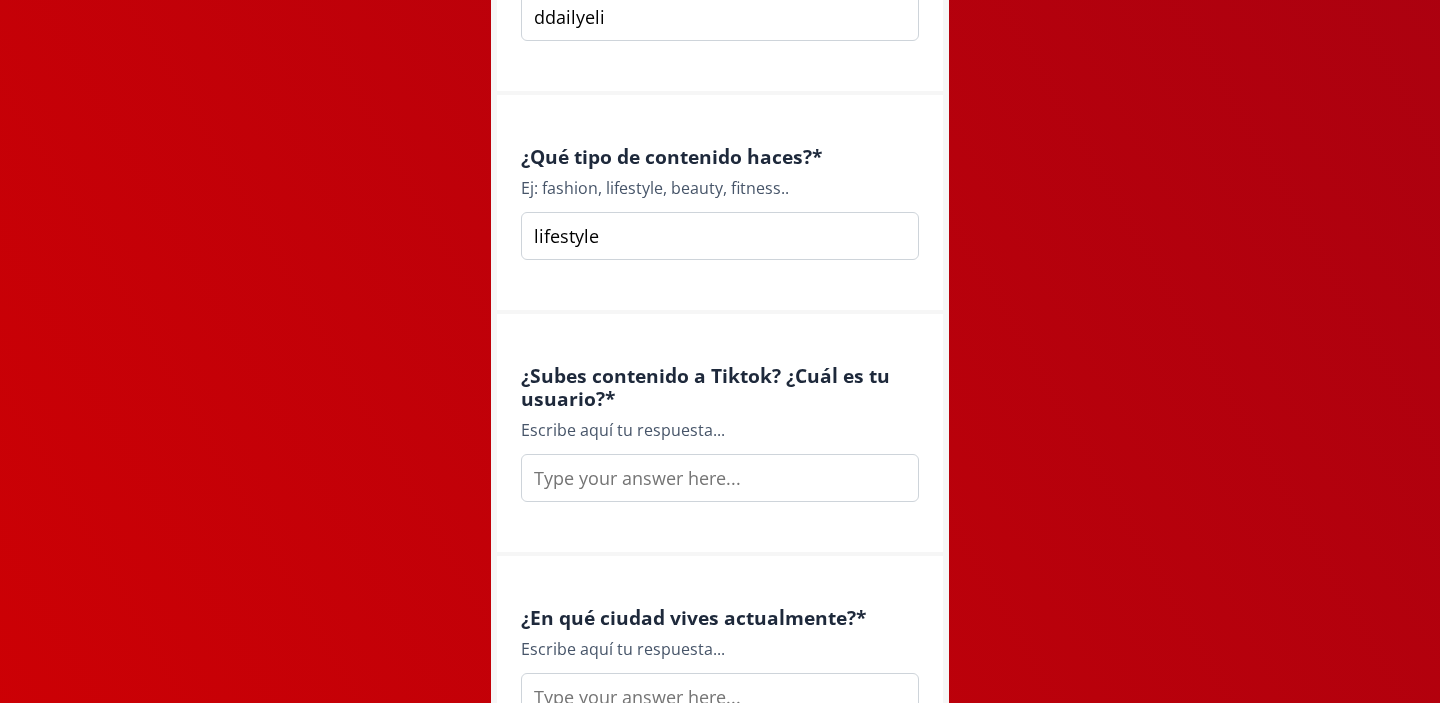 type on "lifestyle" 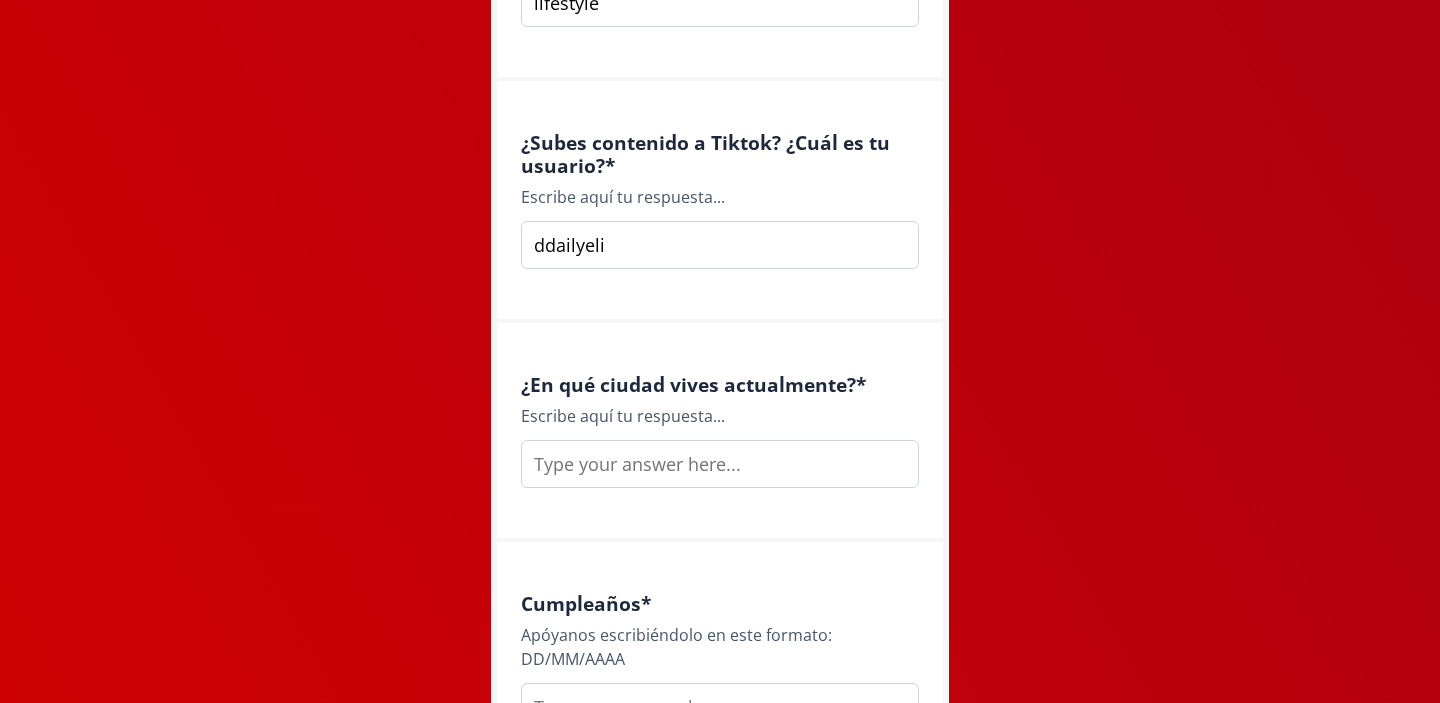 scroll, scrollTop: 1676, scrollLeft: 0, axis: vertical 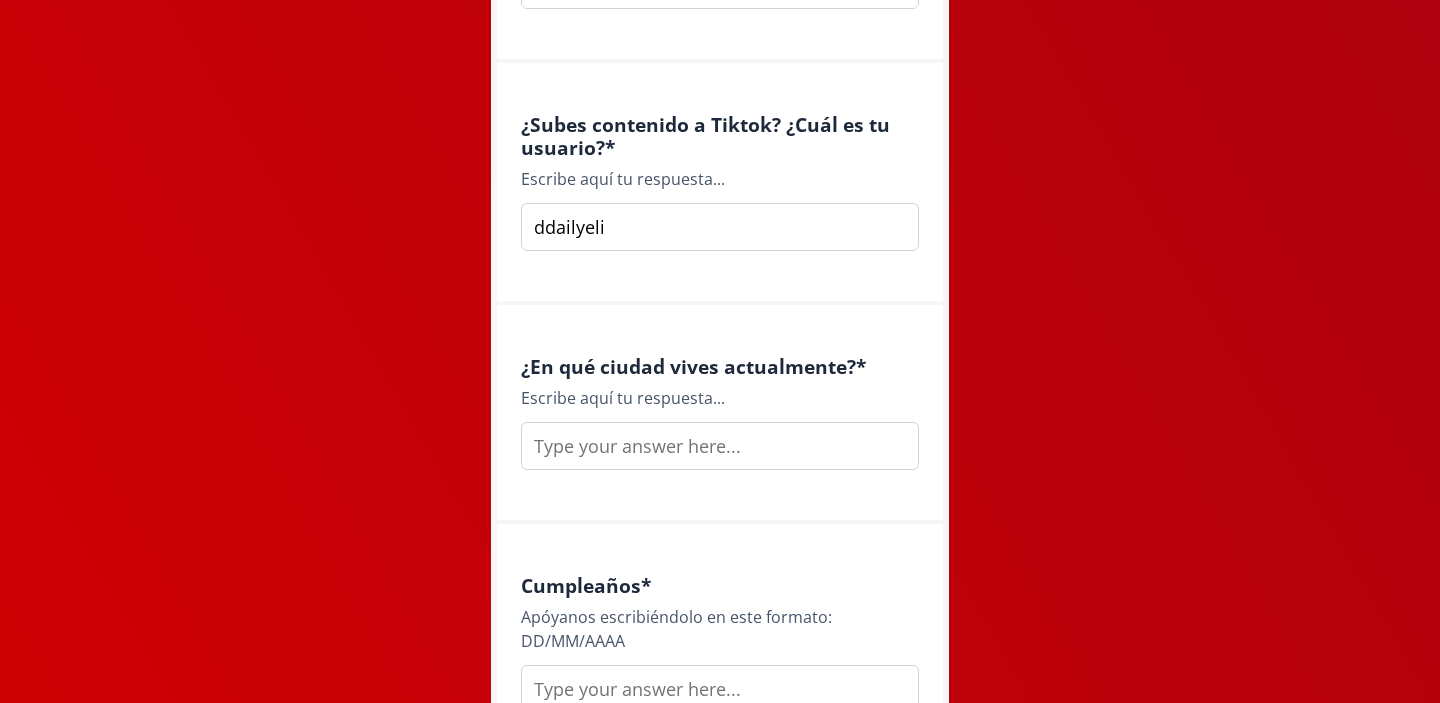 type on "ddailyeli" 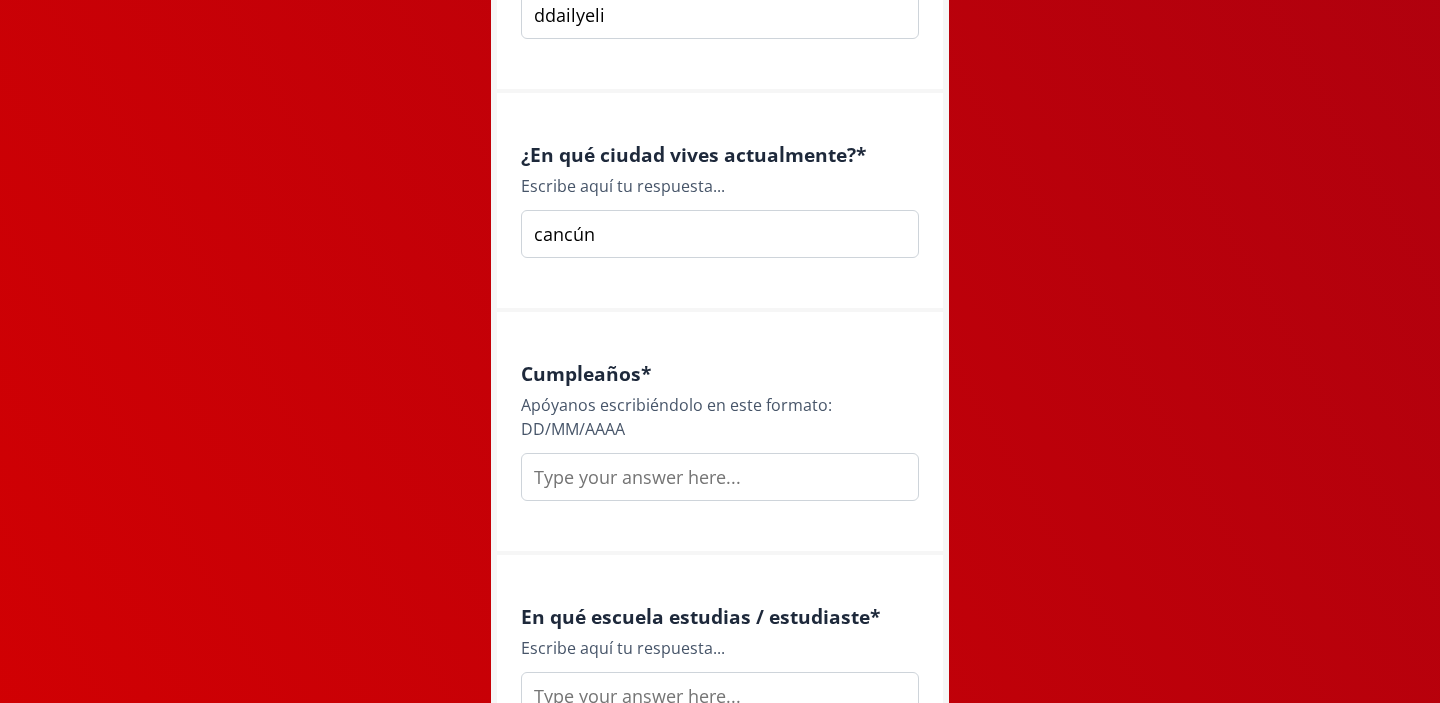 scroll, scrollTop: 1897, scrollLeft: 0, axis: vertical 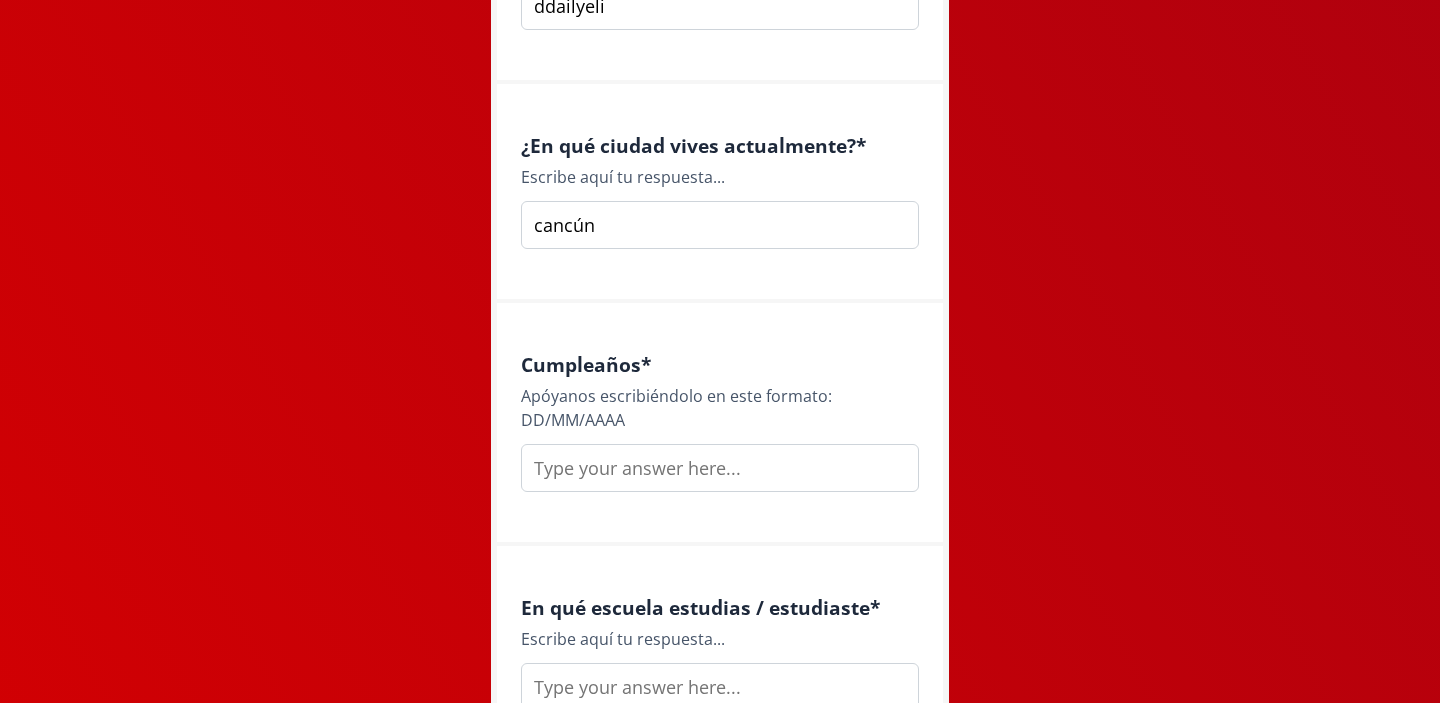 type on "cancún" 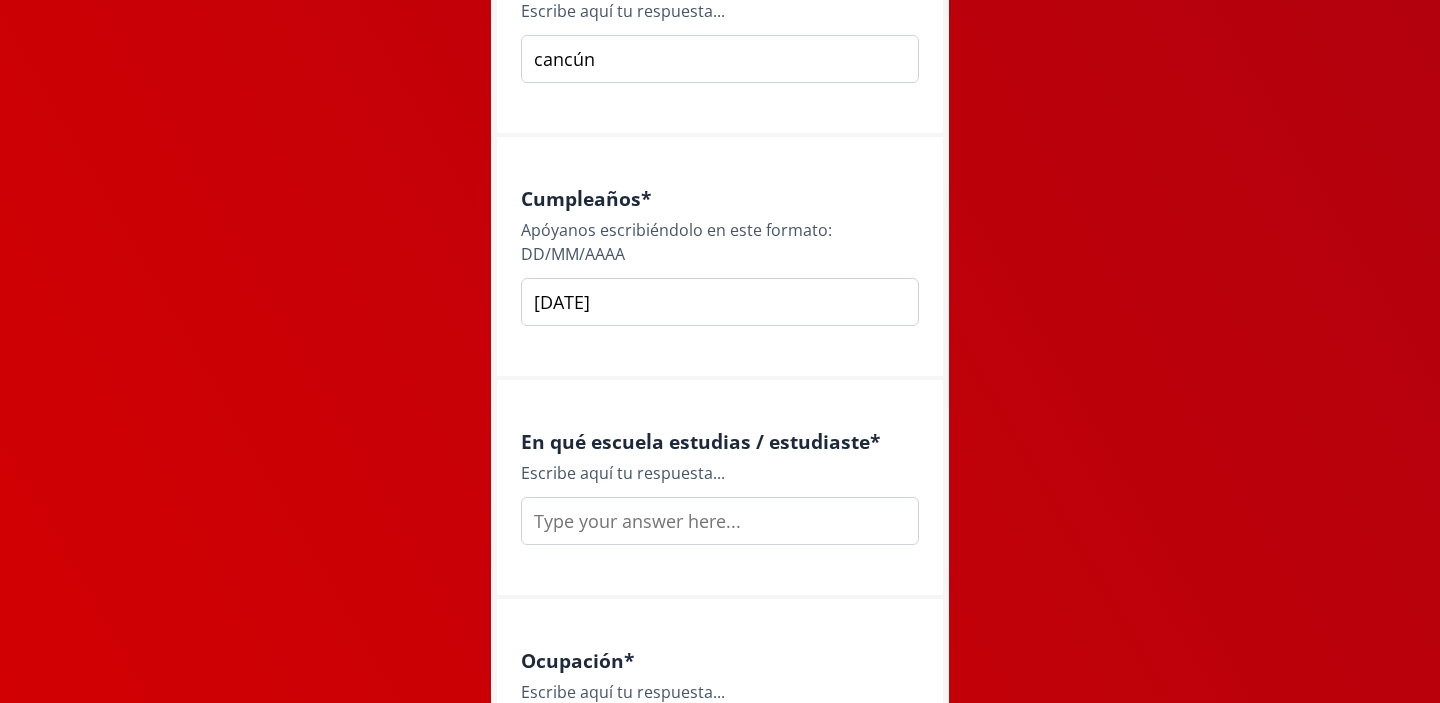 scroll, scrollTop: 2107, scrollLeft: 0, axis: vertical 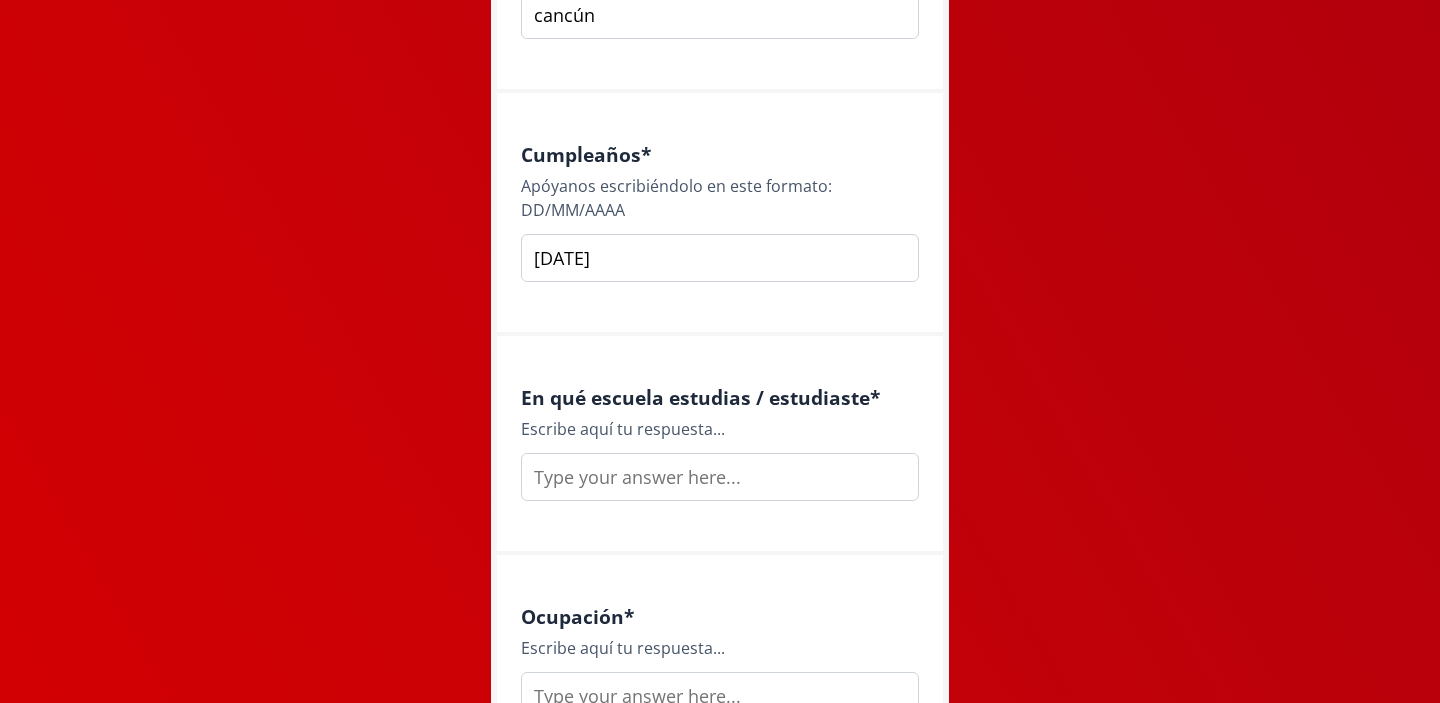 type on "[DATE]" 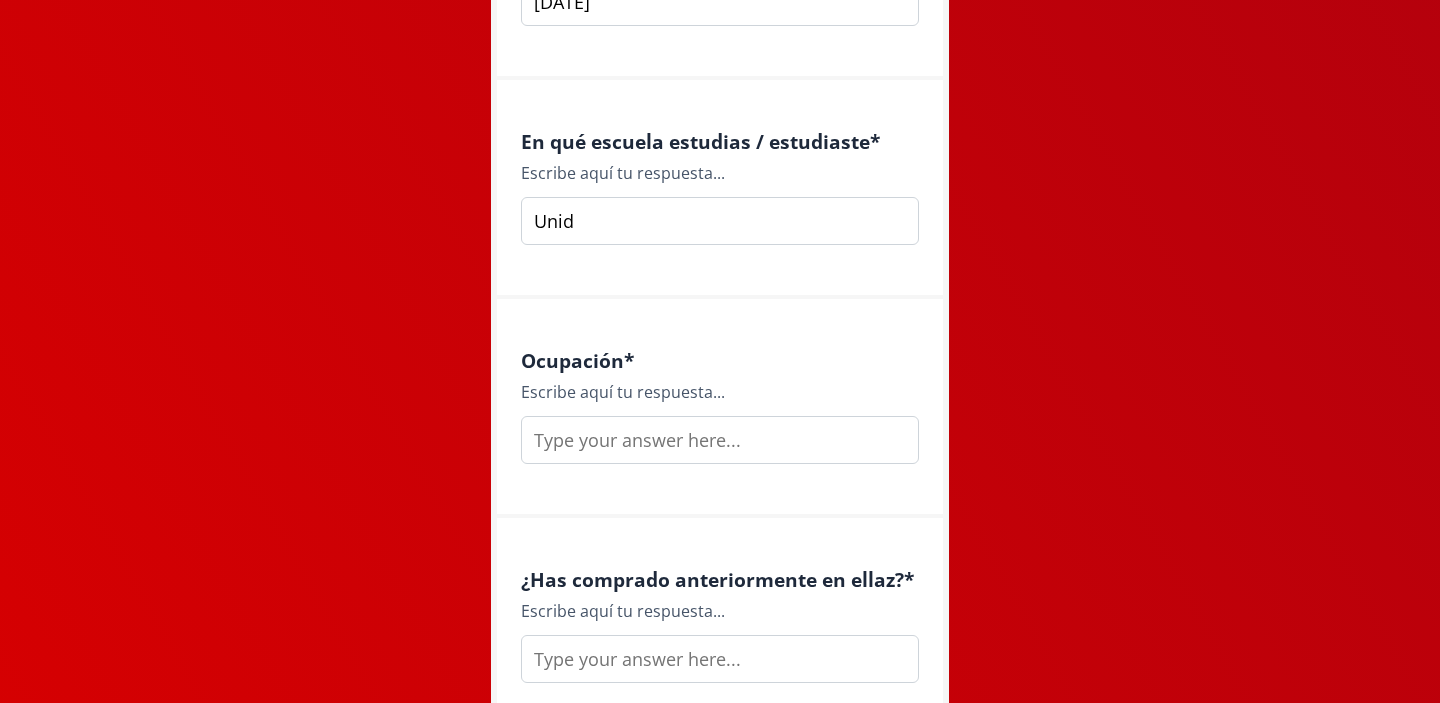scroll, scrollTop: 2366, scrollLeft: 0, axis: vertical 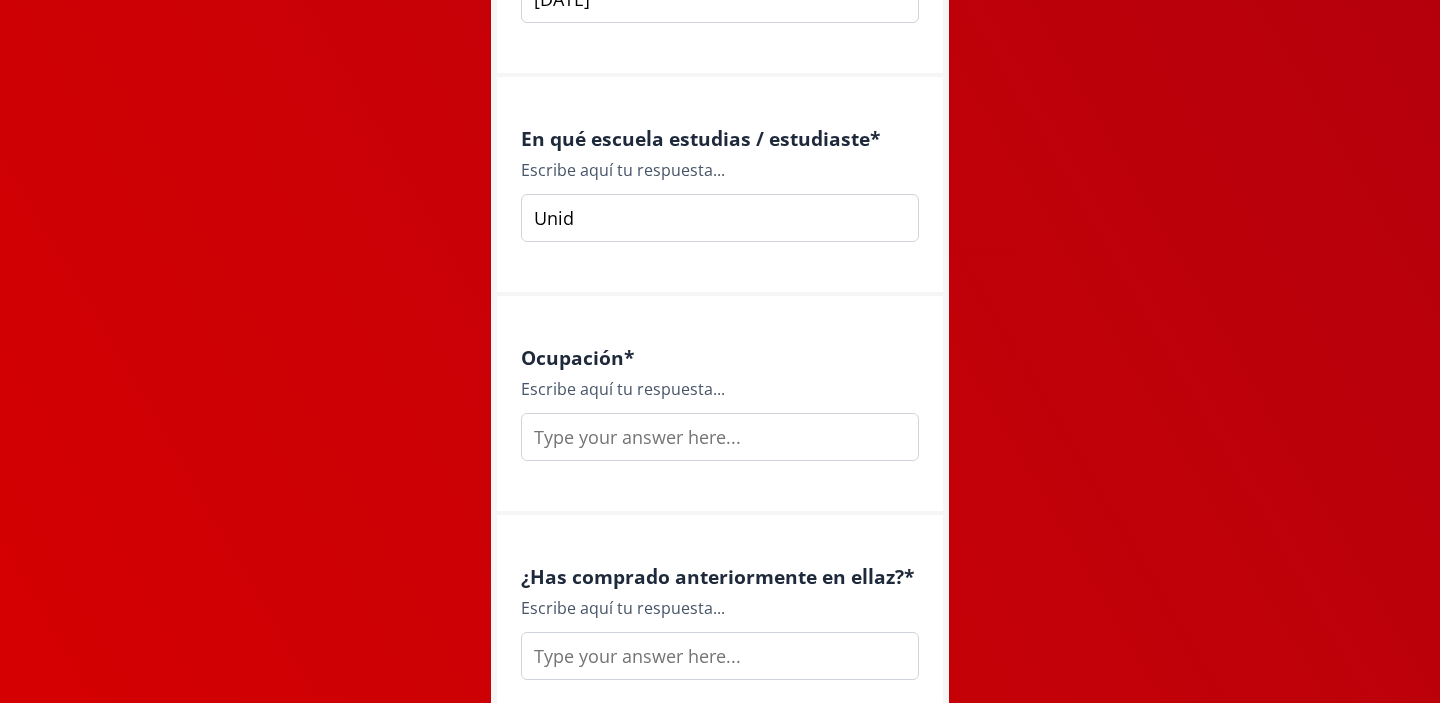 type on "Unid" 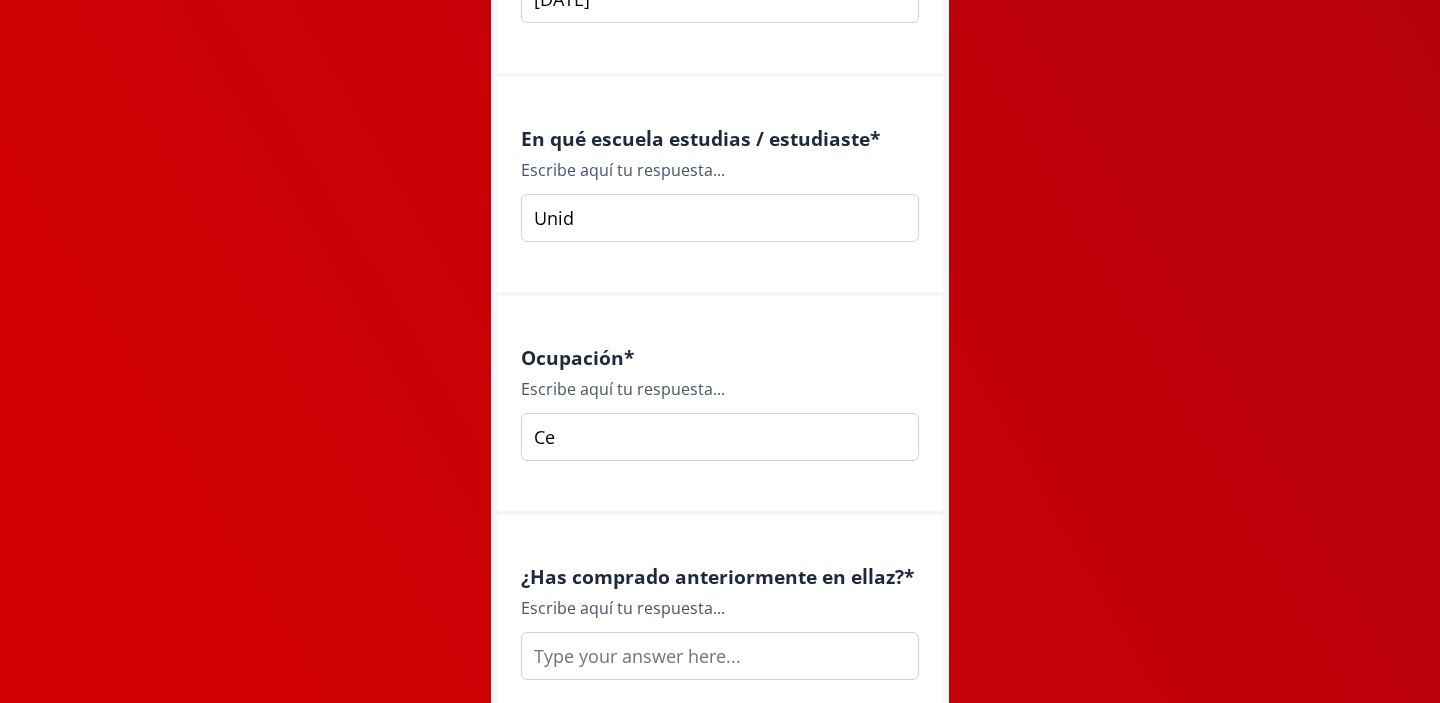 type on "C" 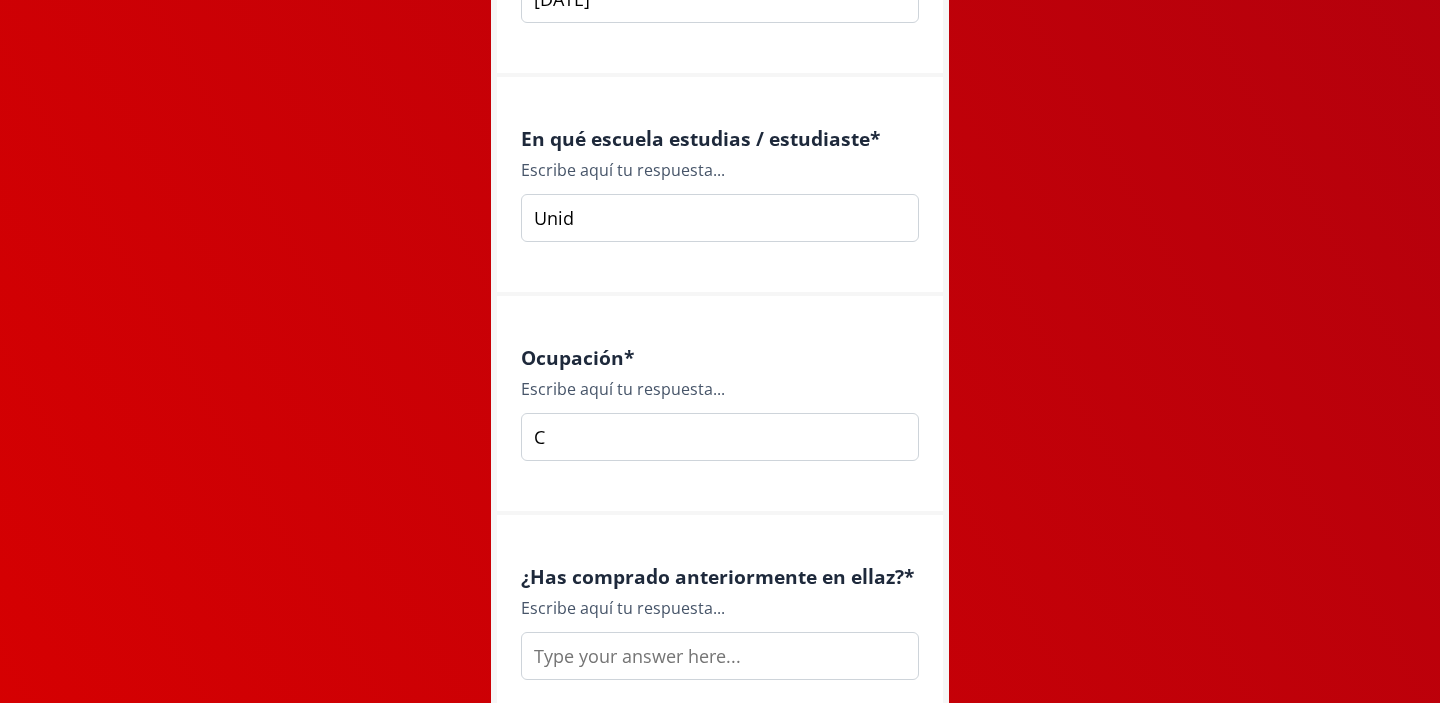 type 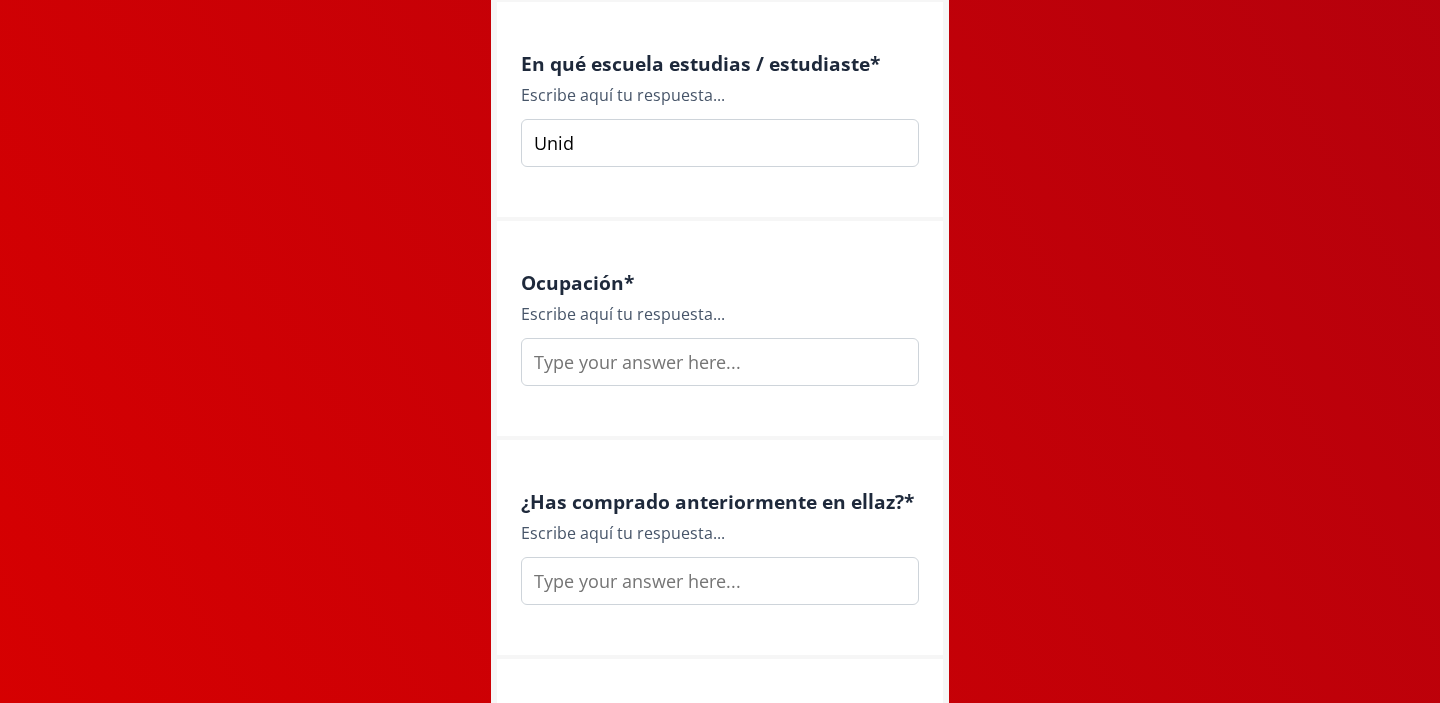 scroll, scrollTop: 2446, scrollLeft: 0, axis: vertical 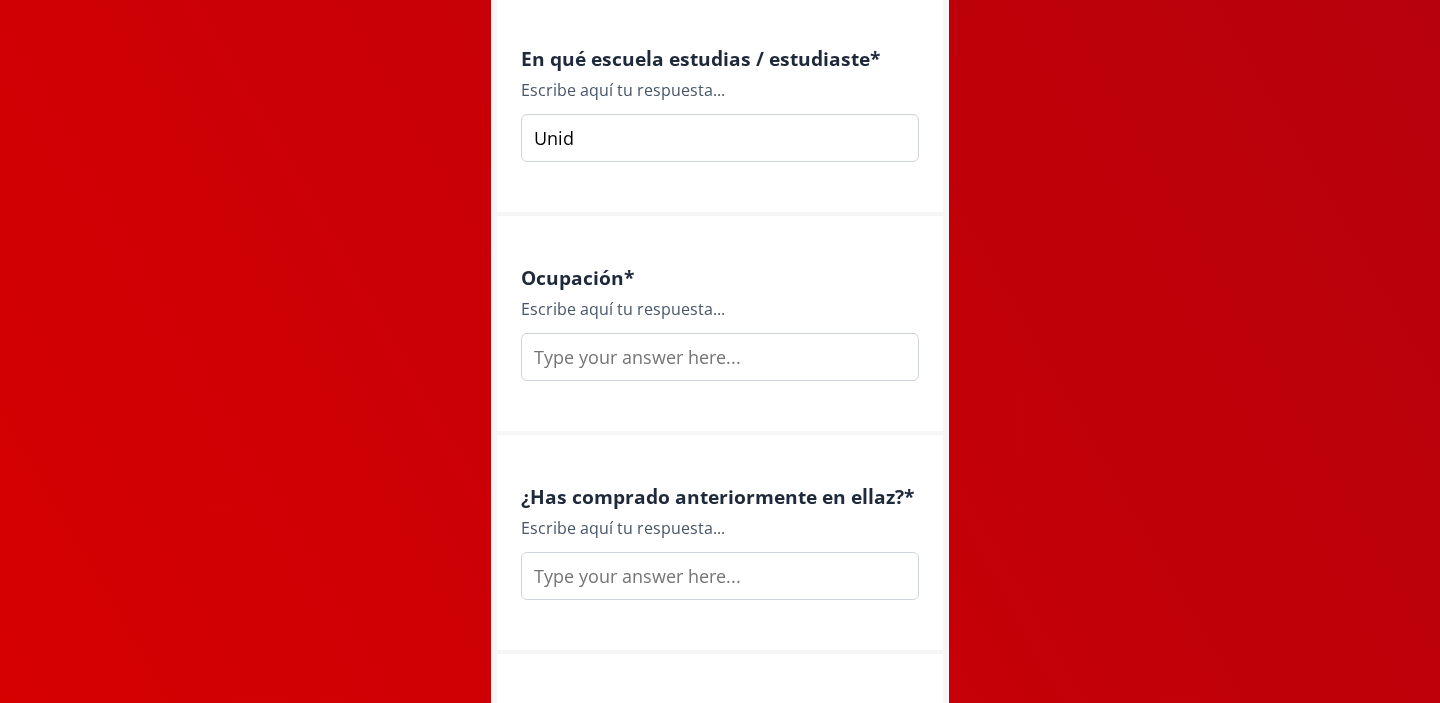 click at bounding box center (720, 576) 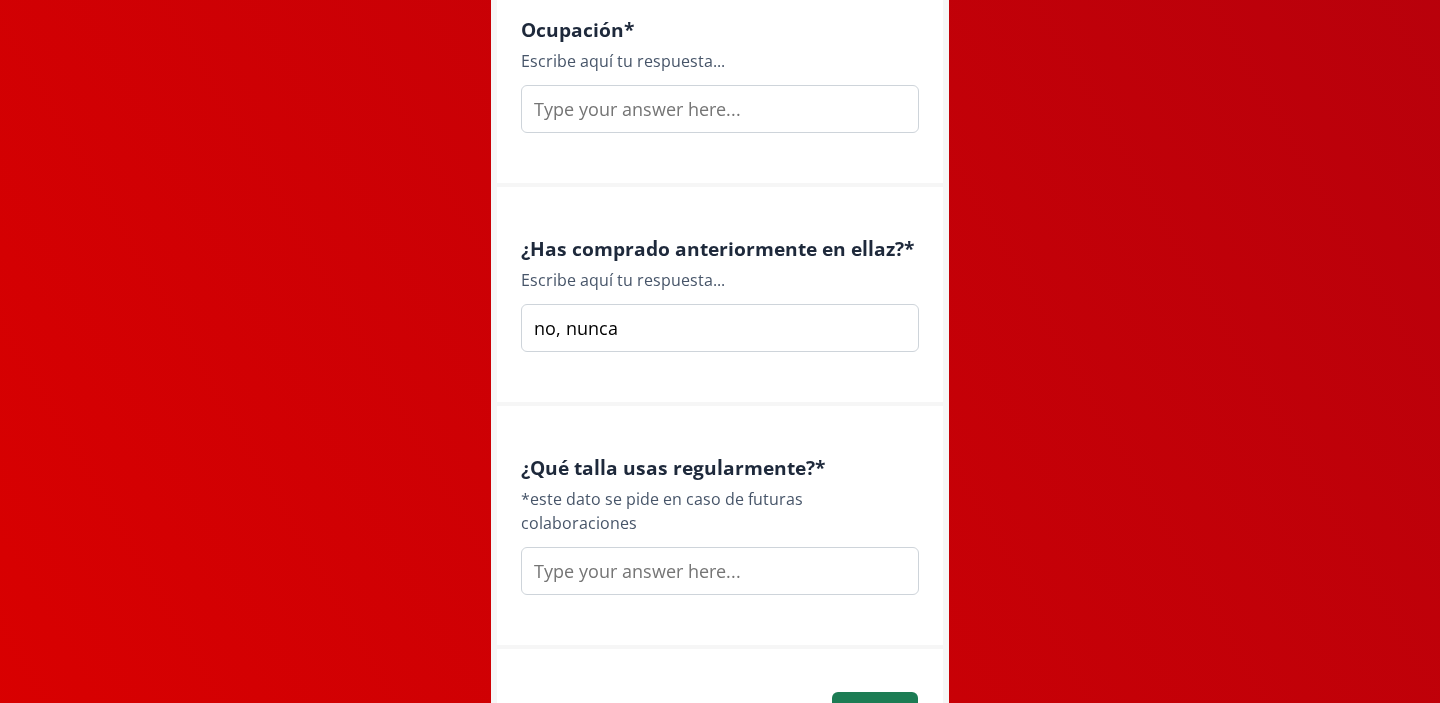 scroll, scrollTop: 2717, scrollLeft: 0, axis: vertical 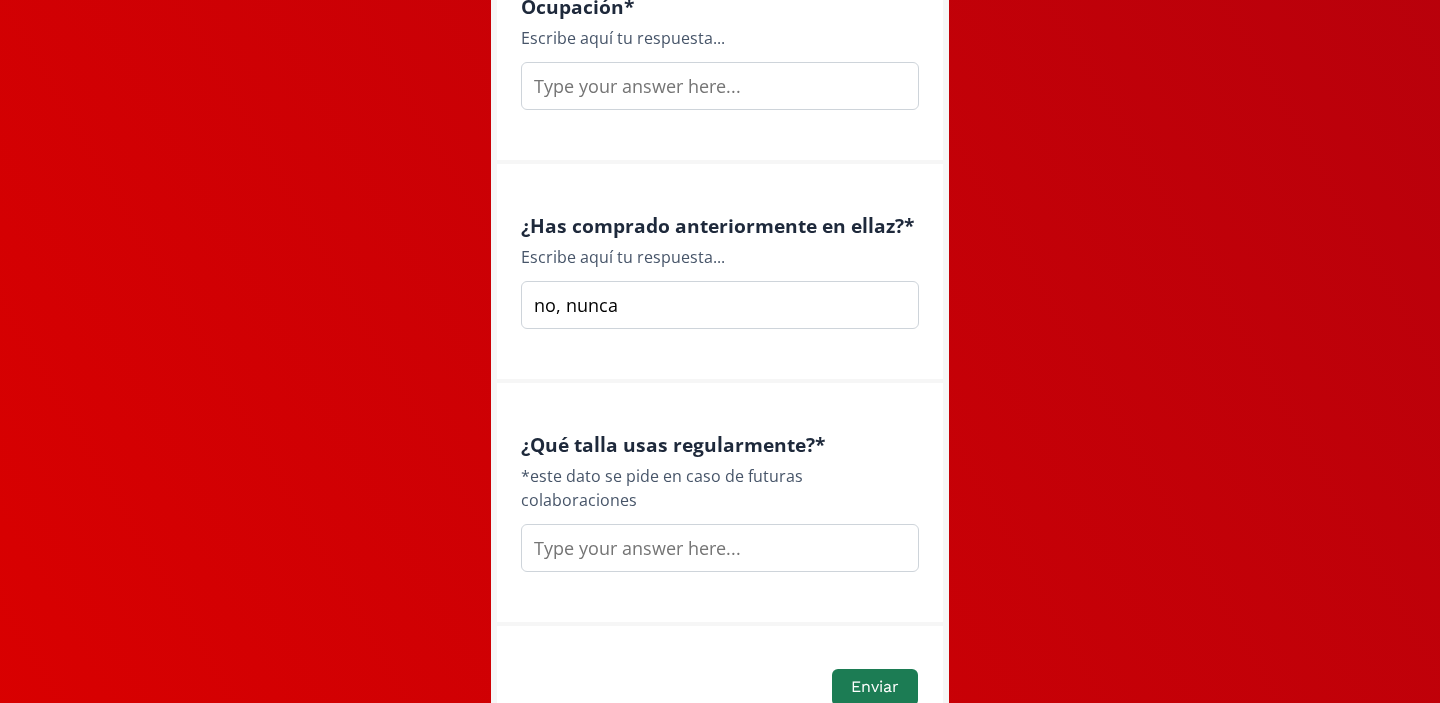 type on "no, nunca" 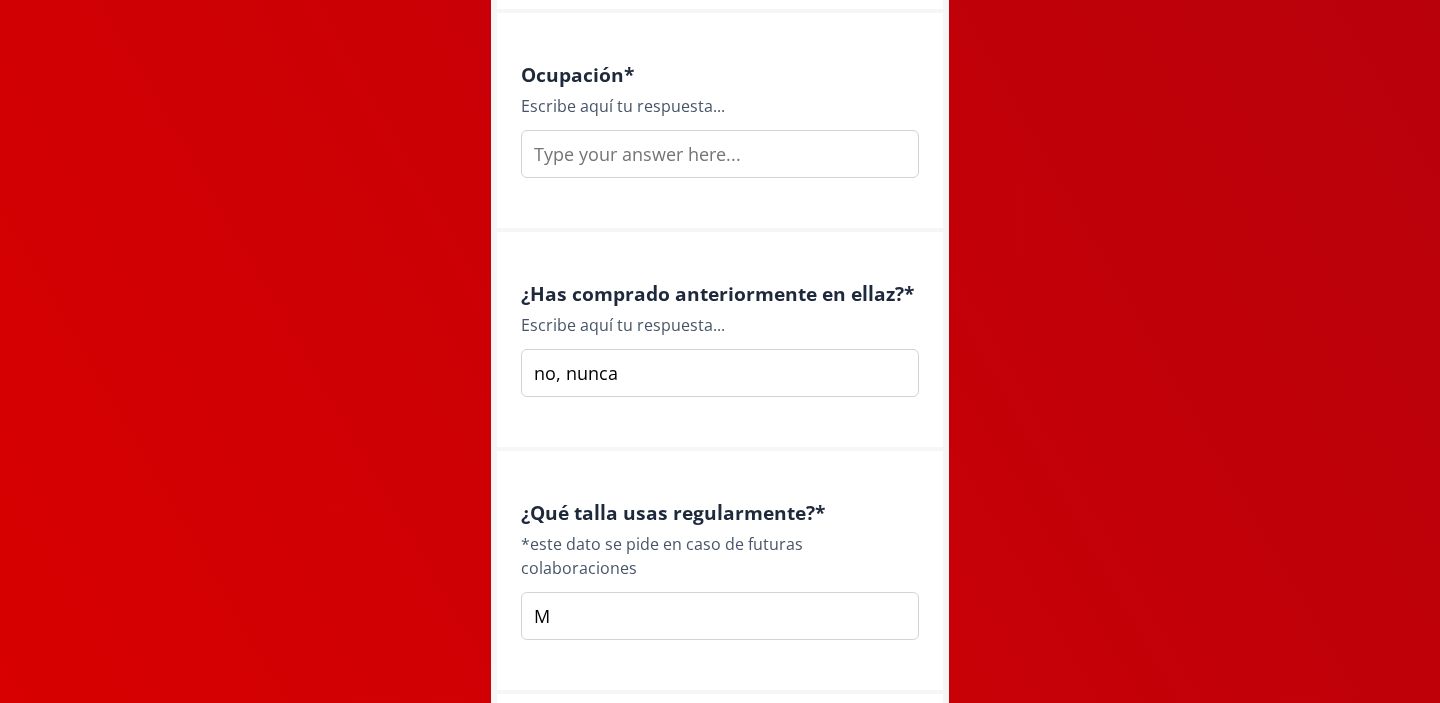 scroll, scrollTop: 2640, scrollLeft: 0, axis: vertical 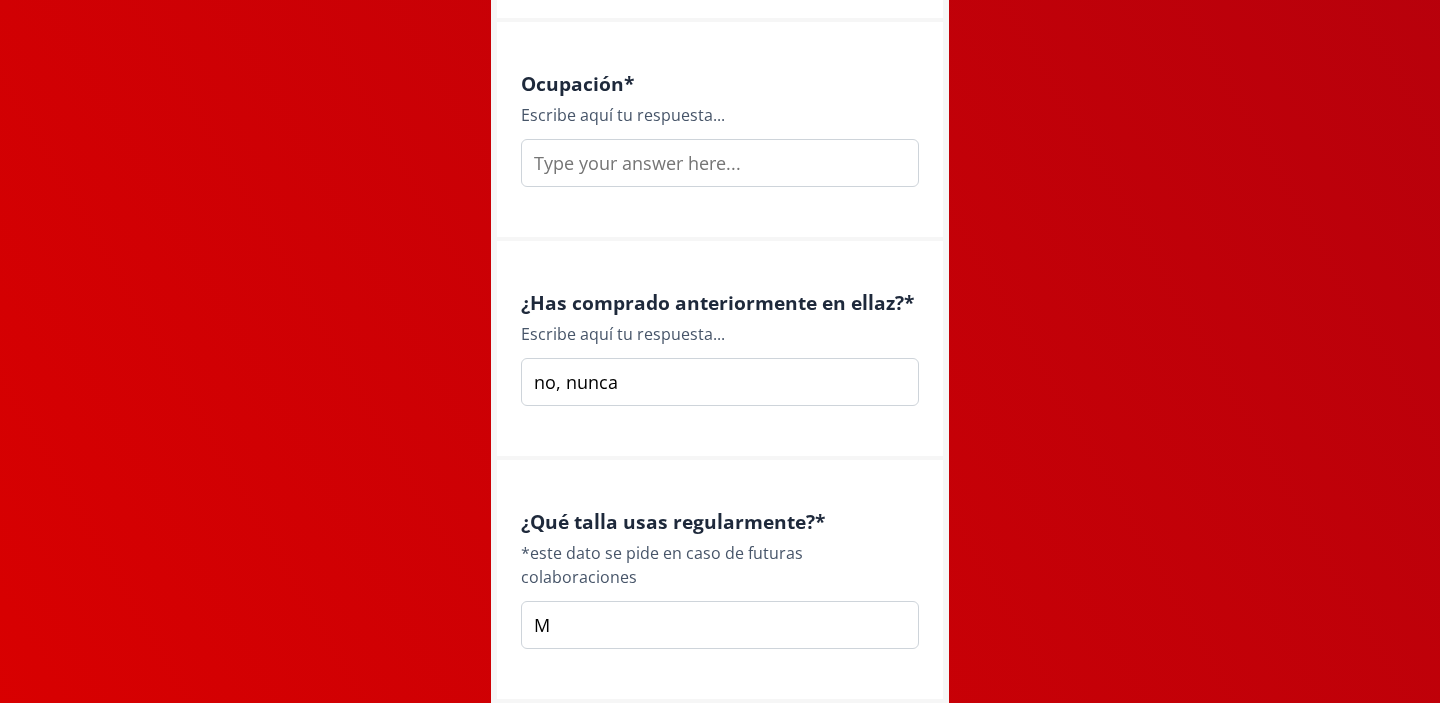 type on "M" 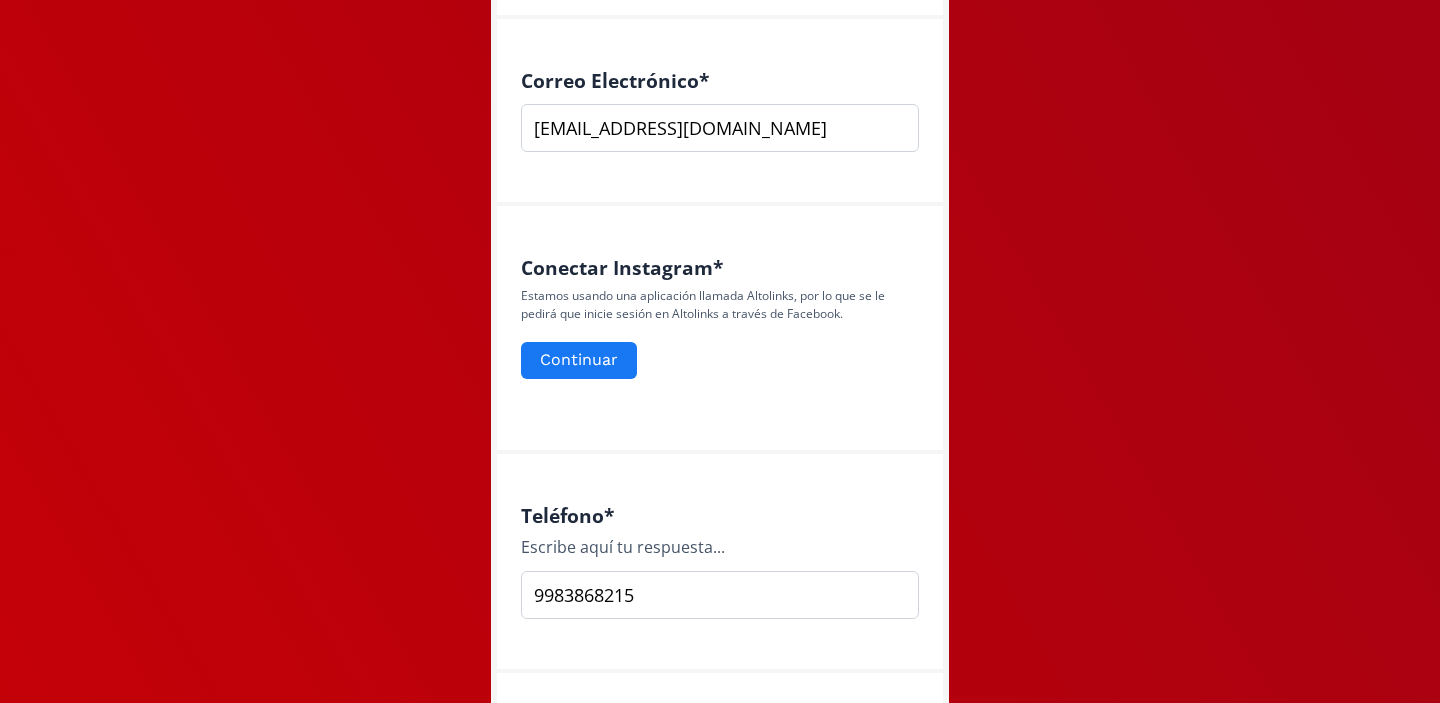 scroll, scrollTop: 608, scrollLeft: 0, axis: vertical 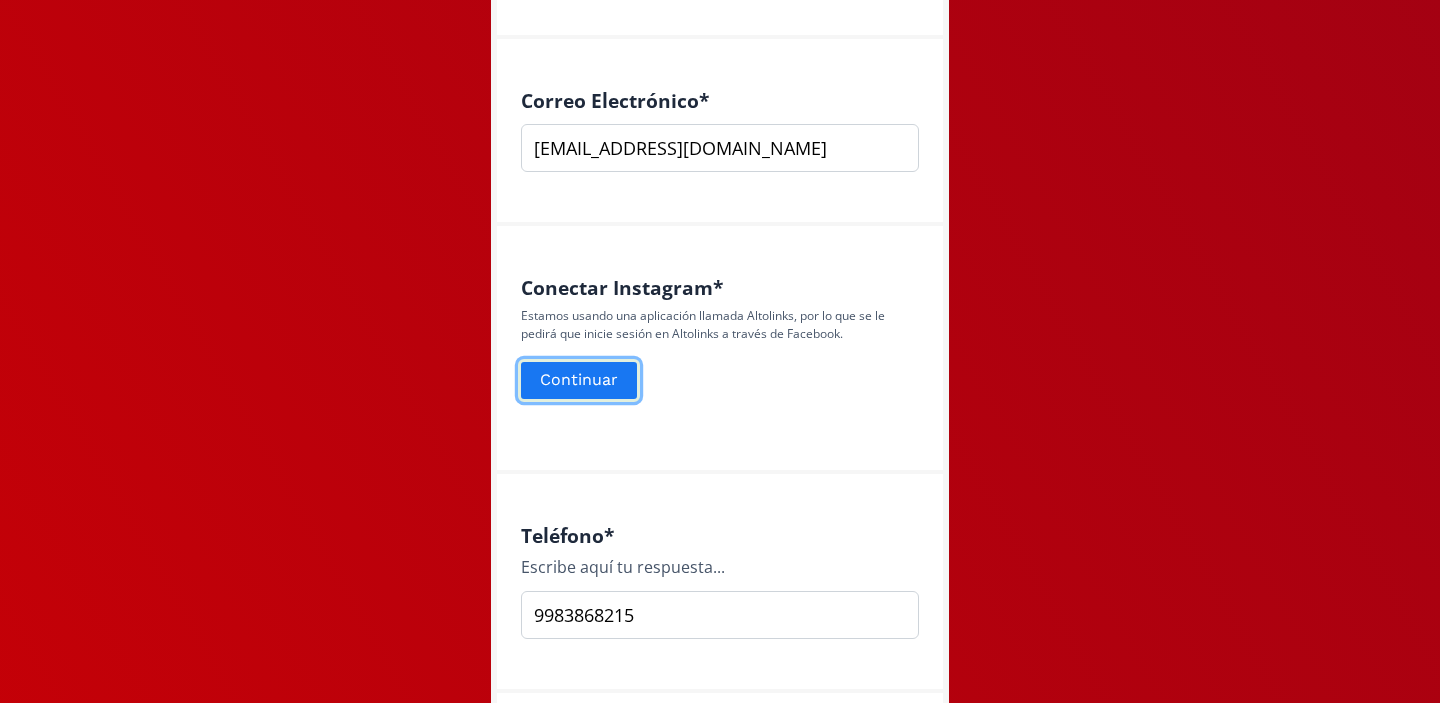click on "Continuar" at bounding box center (579, 380) 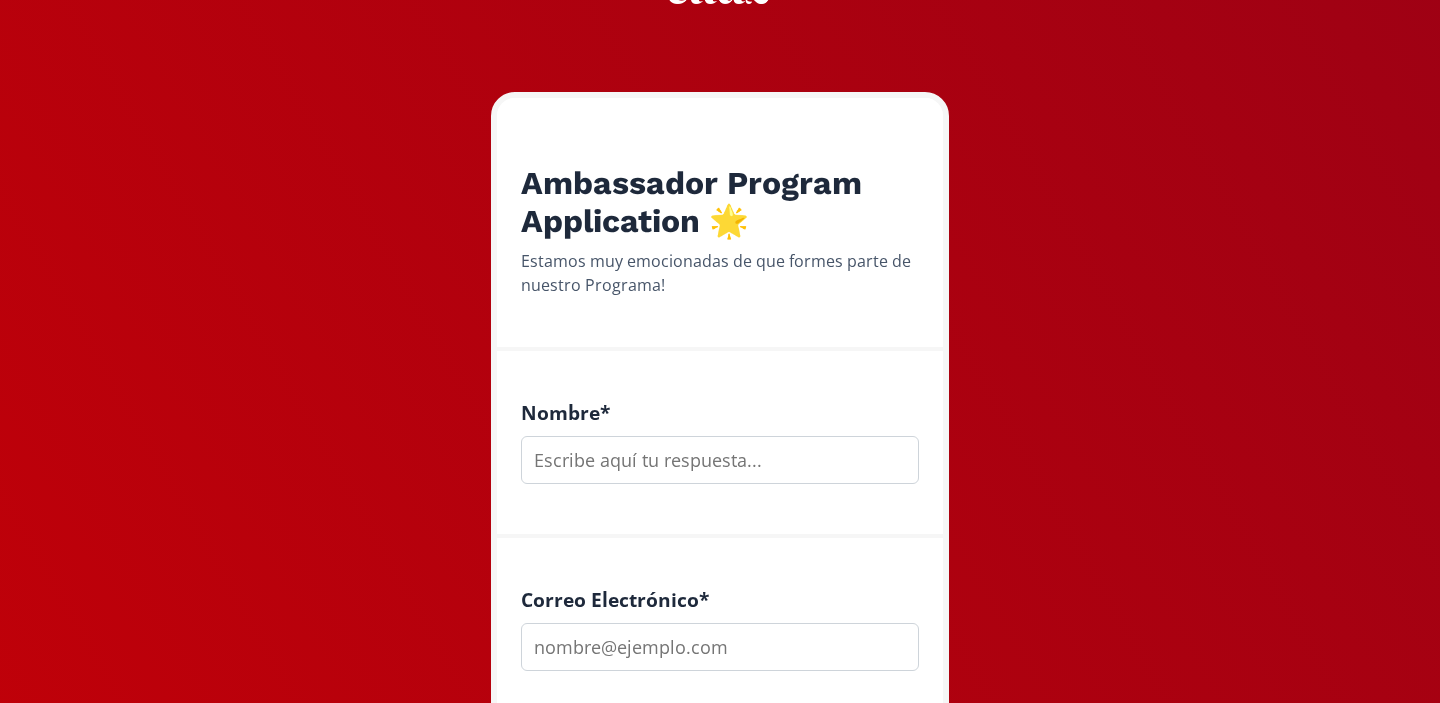 scroll, scrollTop: 149, scrollLeft: 0, axis: vertical 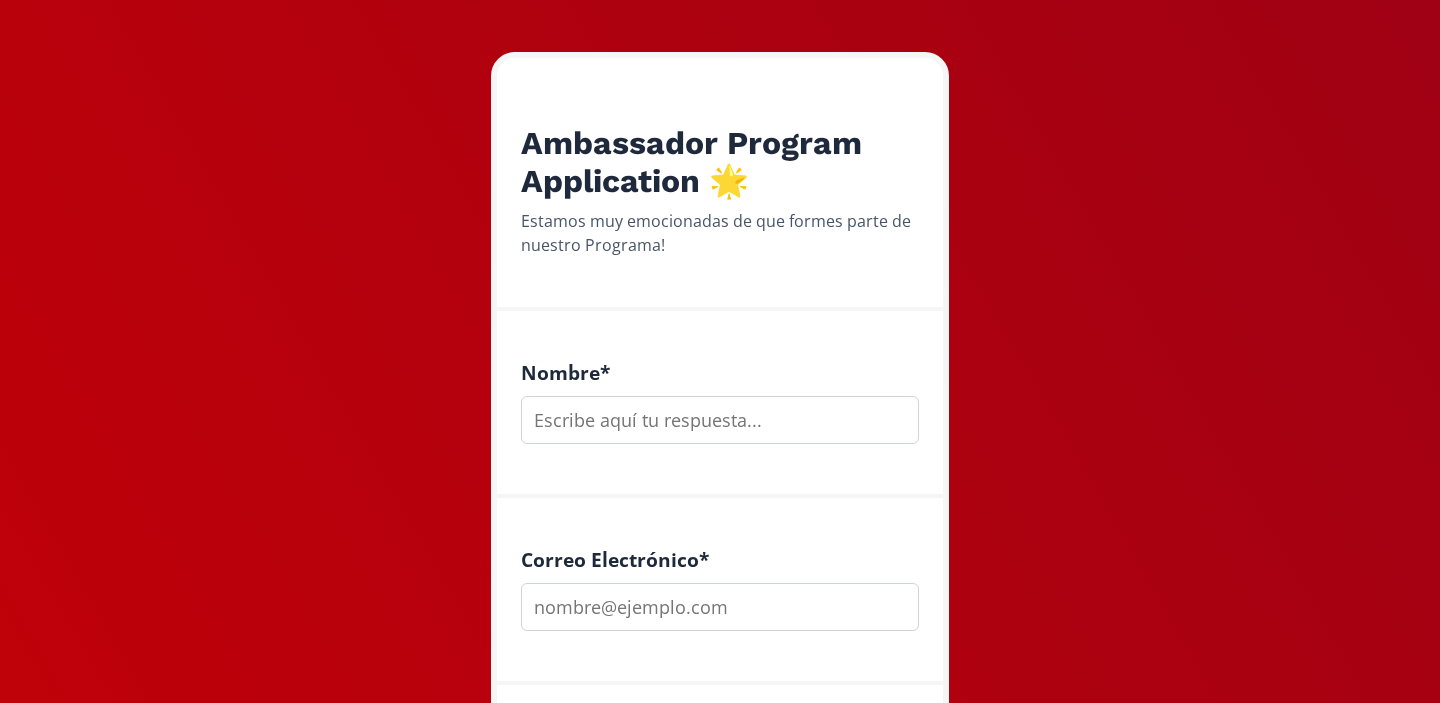 click at bounding box center (720, 420) 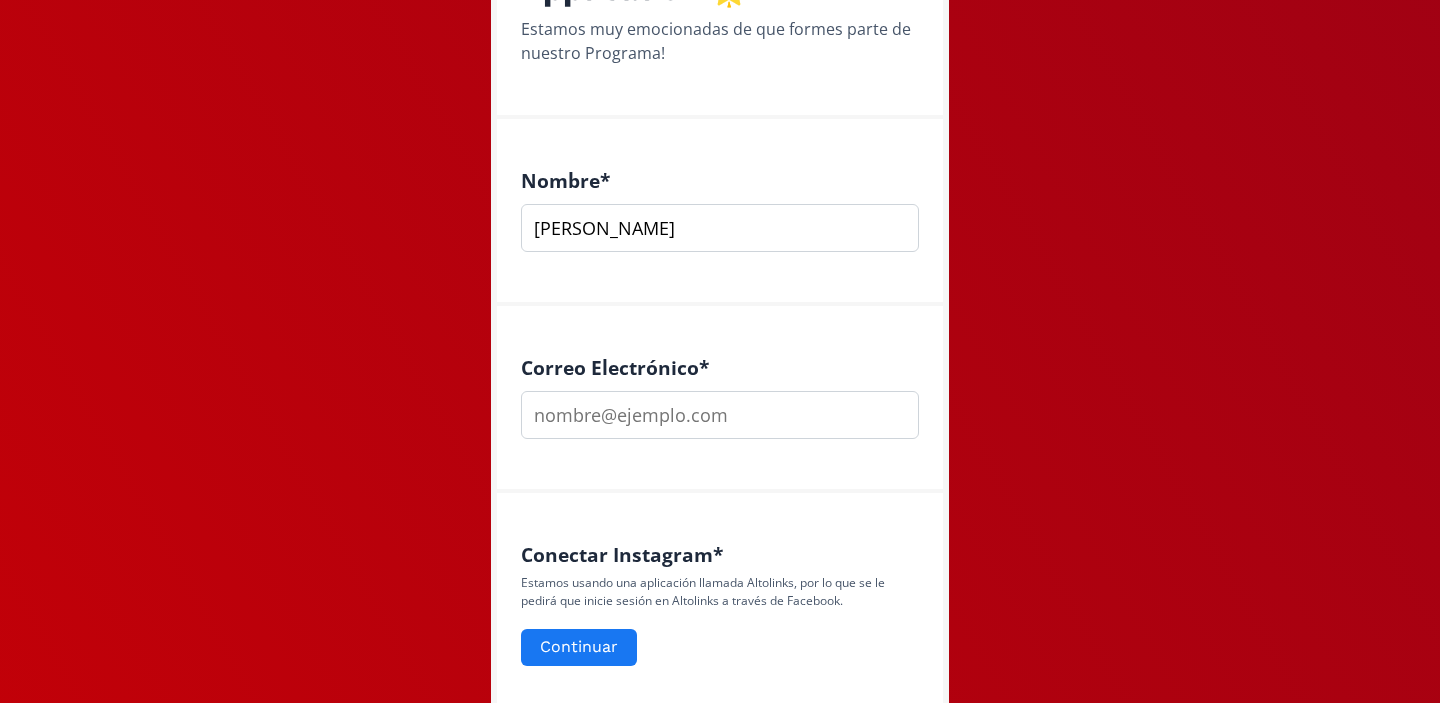 scroll, scrollTop: 352, scrollLeft: 0, axis: vertical 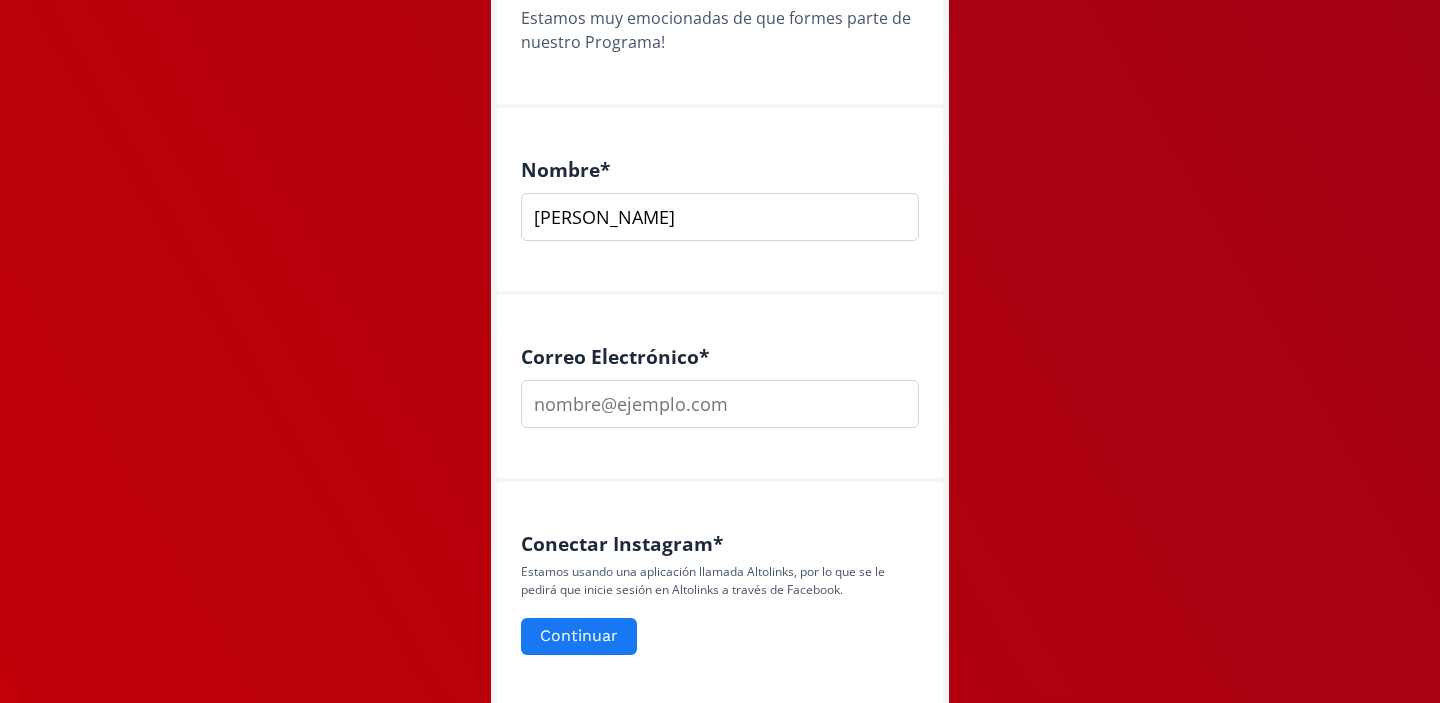type on "[PERSON_NAME]" 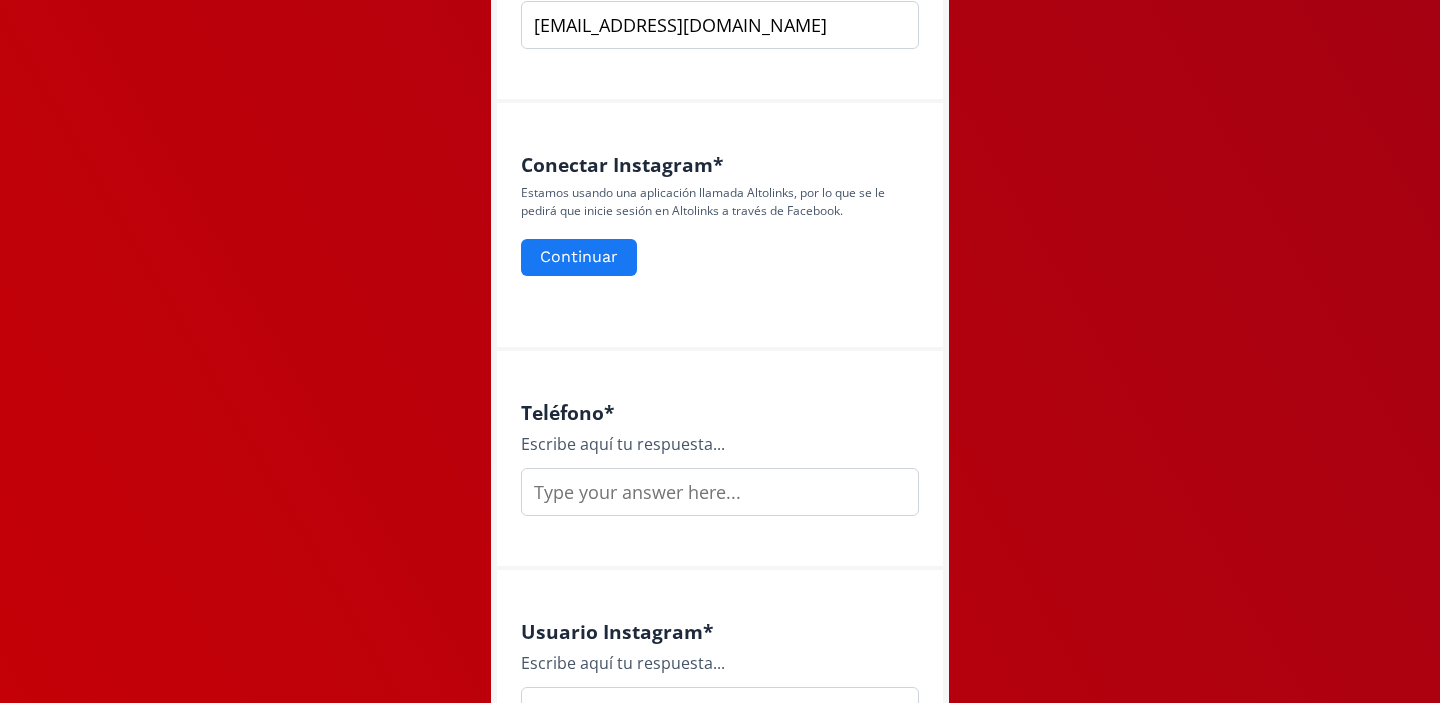scroll, scrollTop: 762, scrollLeft: 0, axis: vertical 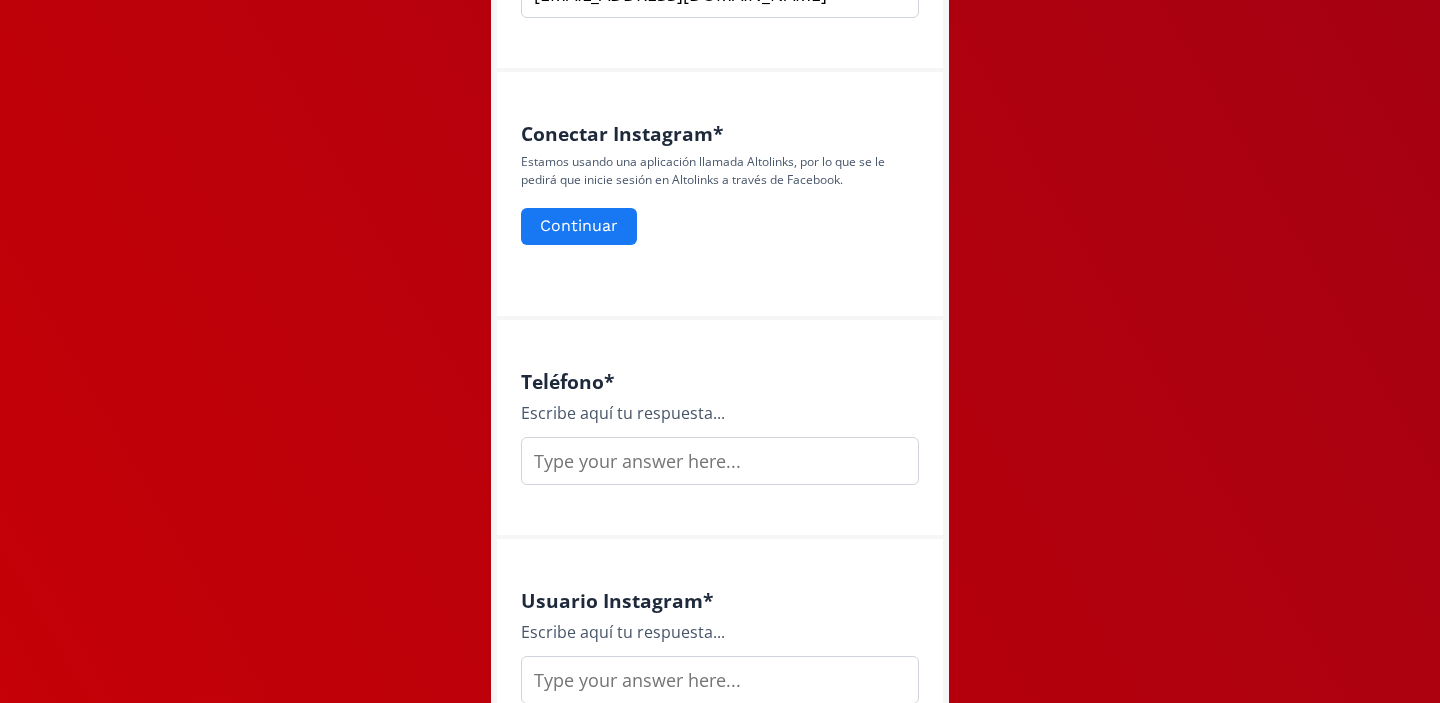 type on "[EMAIL_ADDRESS][DOMAIN_NAME]" 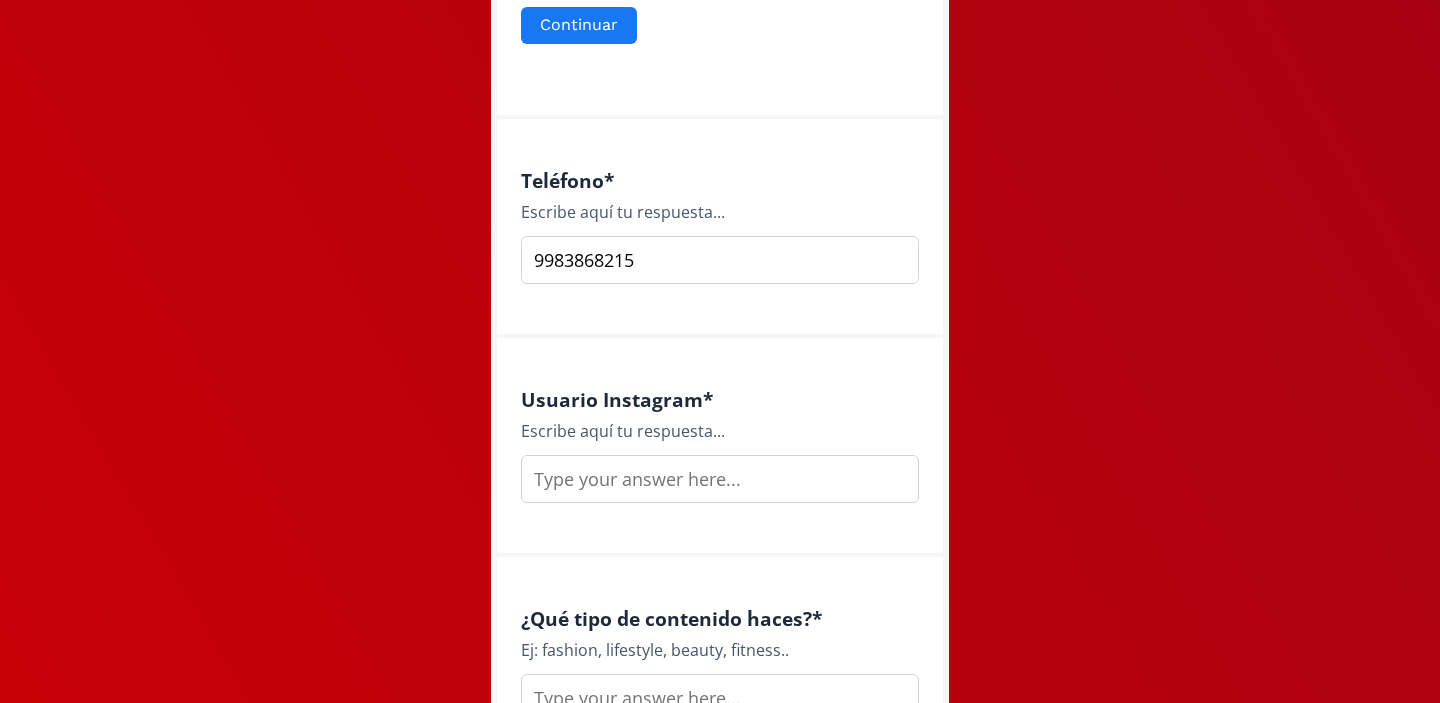 scroll, scrollTop: 974, scrollLeft: 0, axis: vertical 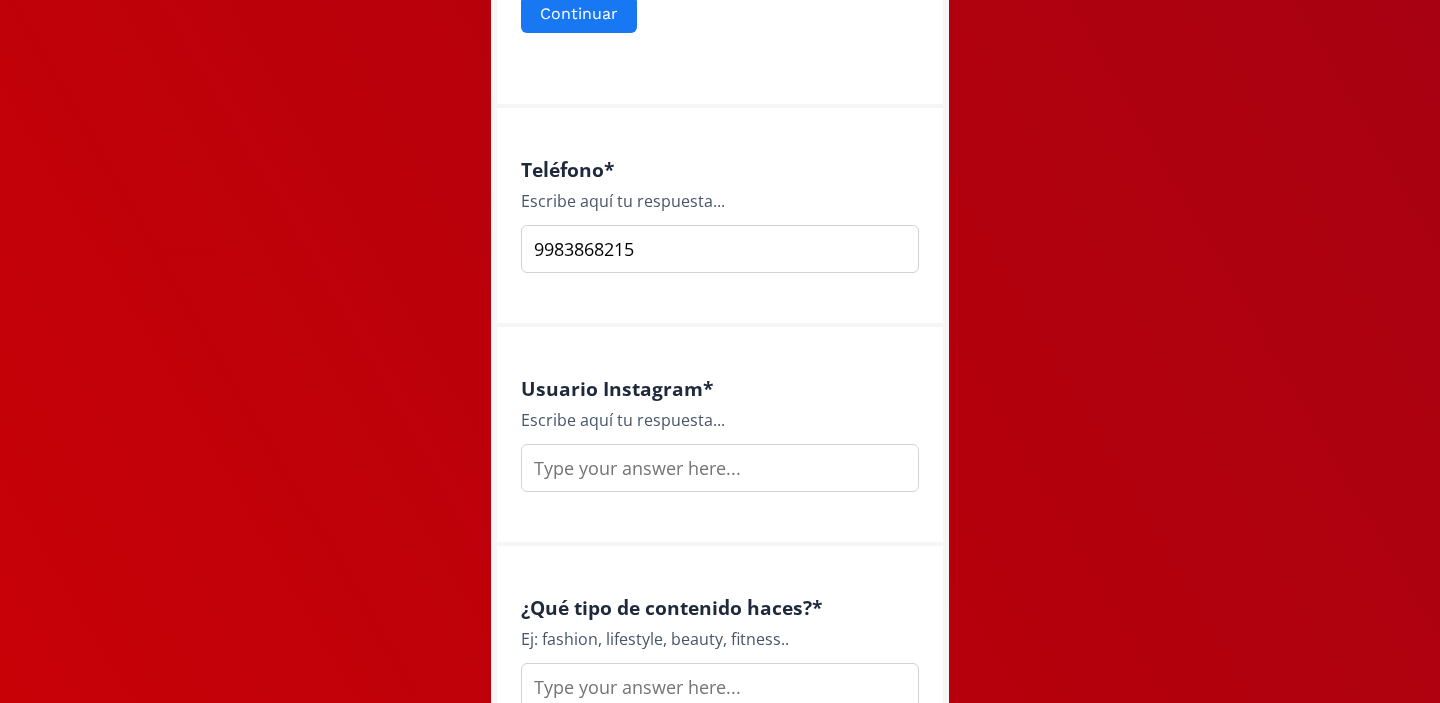 type on "9983868215" 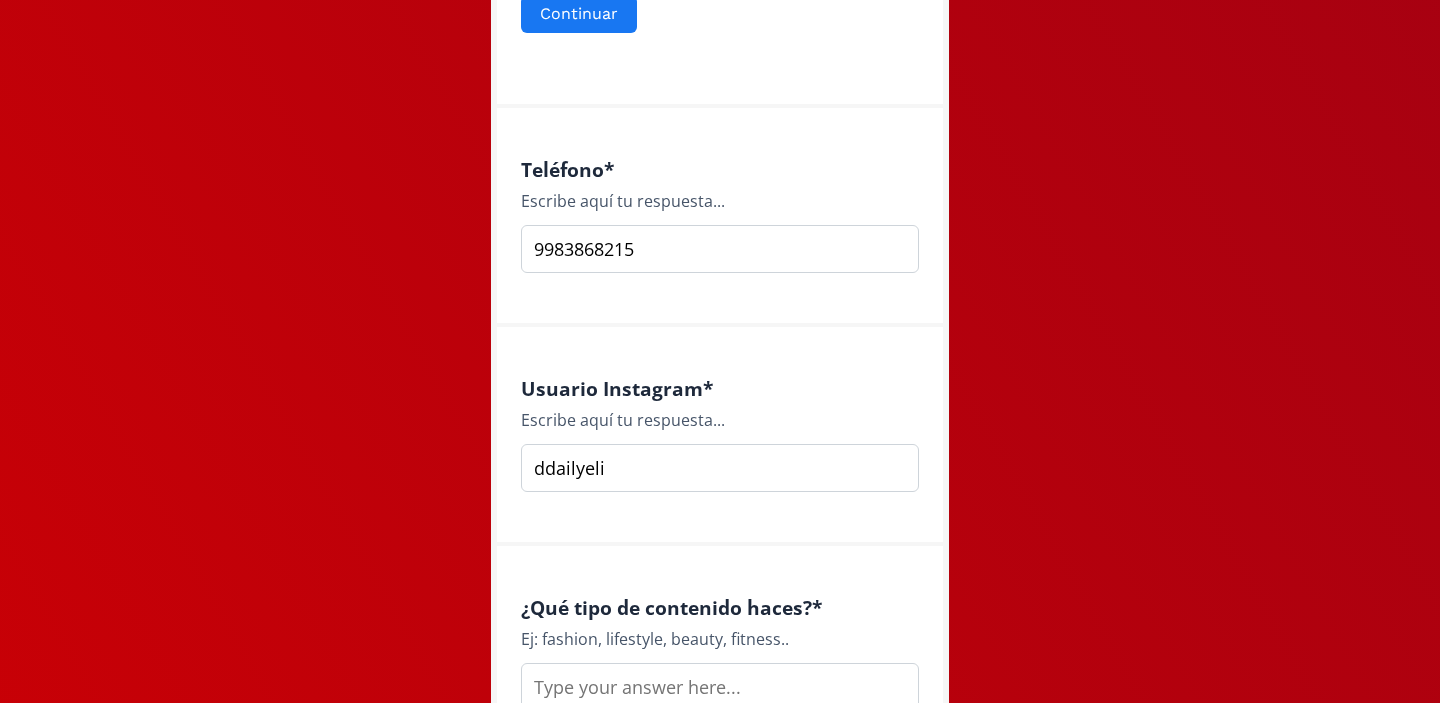 scroll, scrollTop: 1217, scrollLeft: 0, axis: vertical 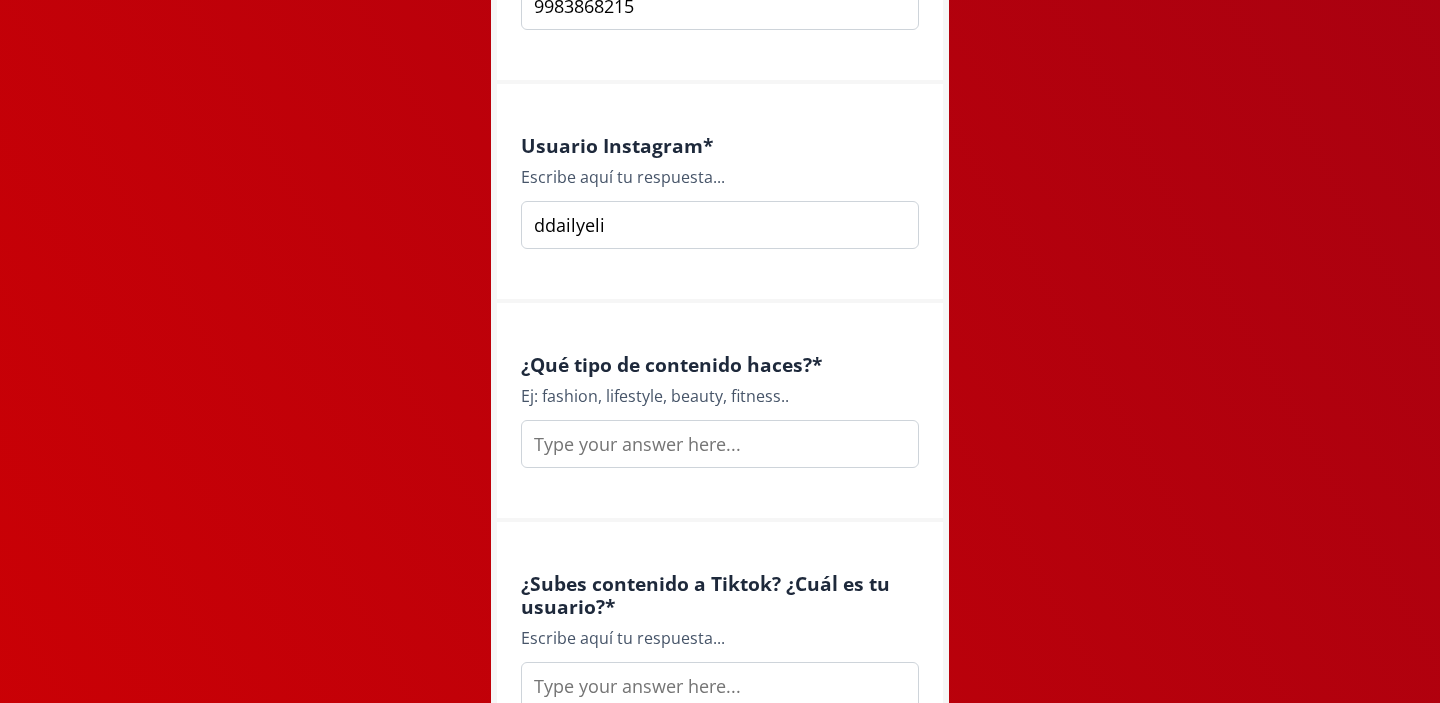 type on "ddailyeli" 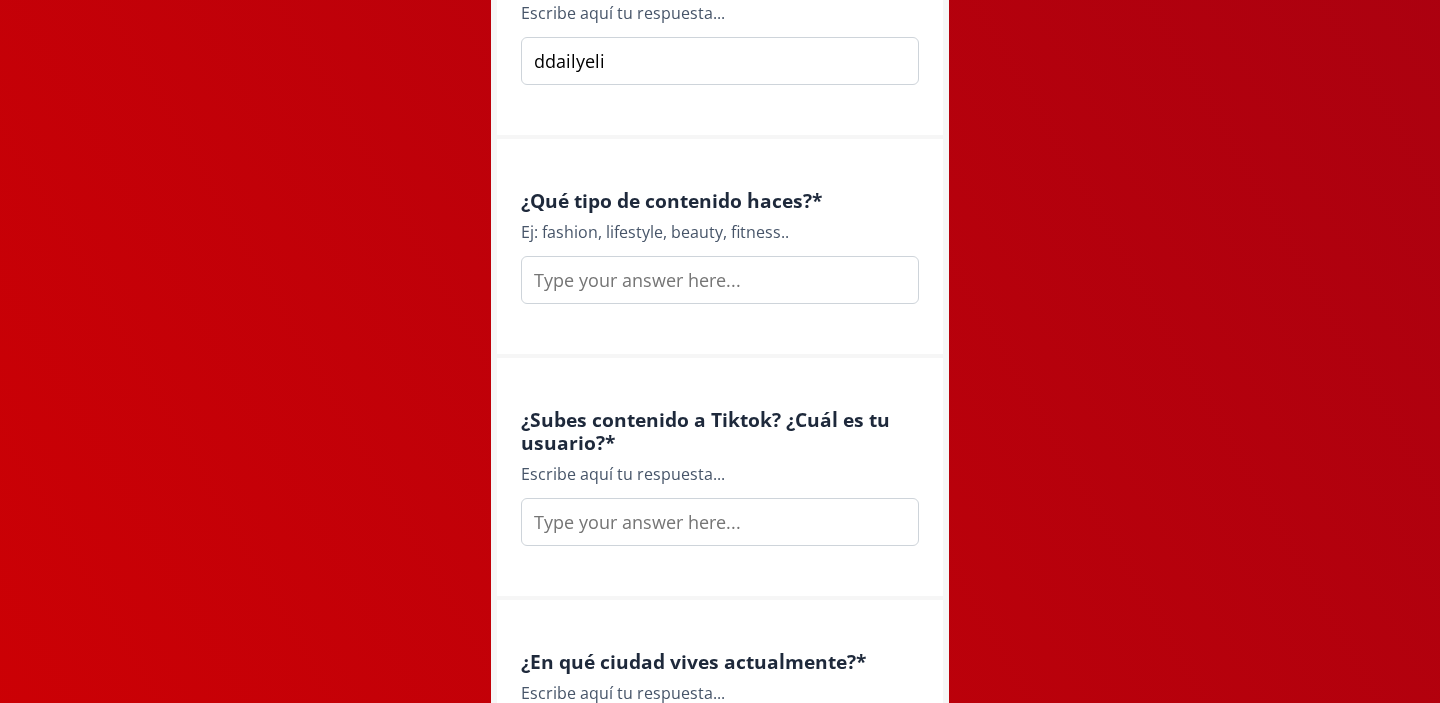 scroll, scrollTop: 1385, scrollLeft: 0, axis: vertical 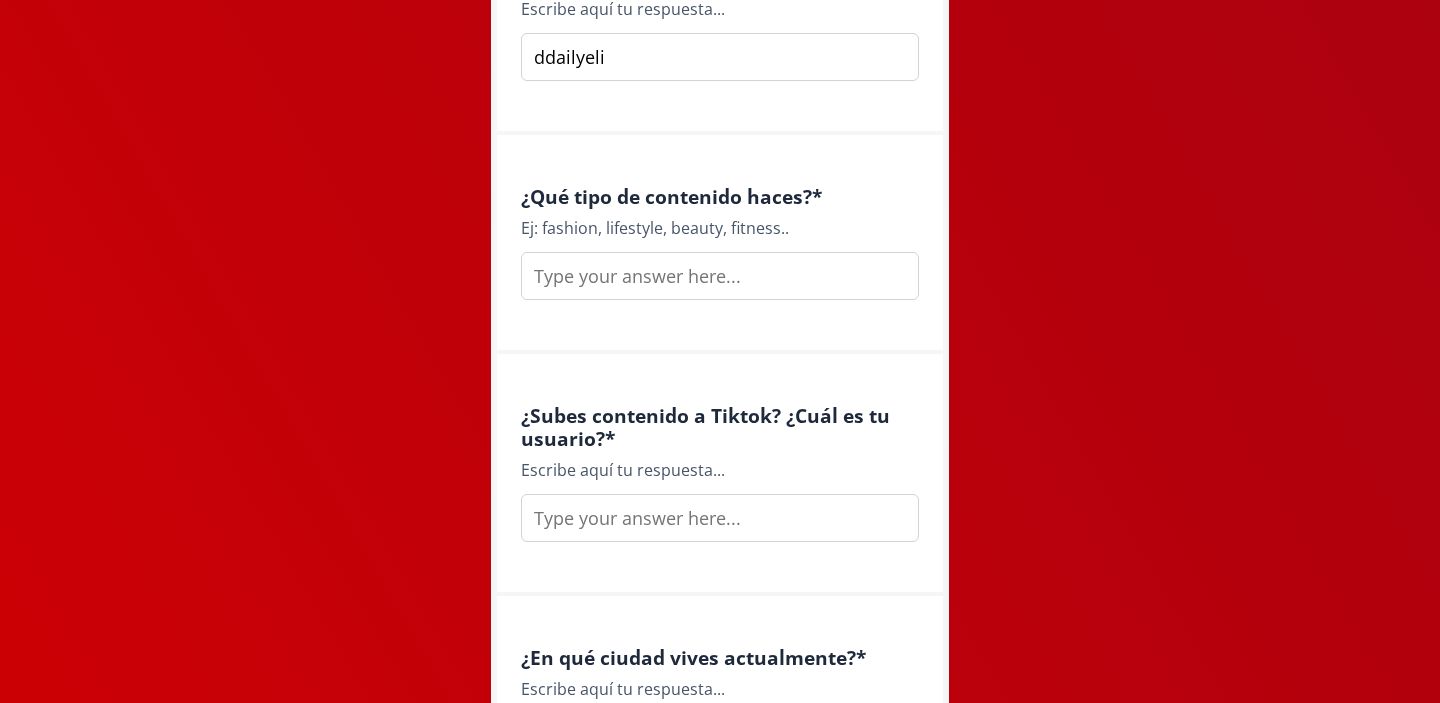 click at bounding box center (720, 518) 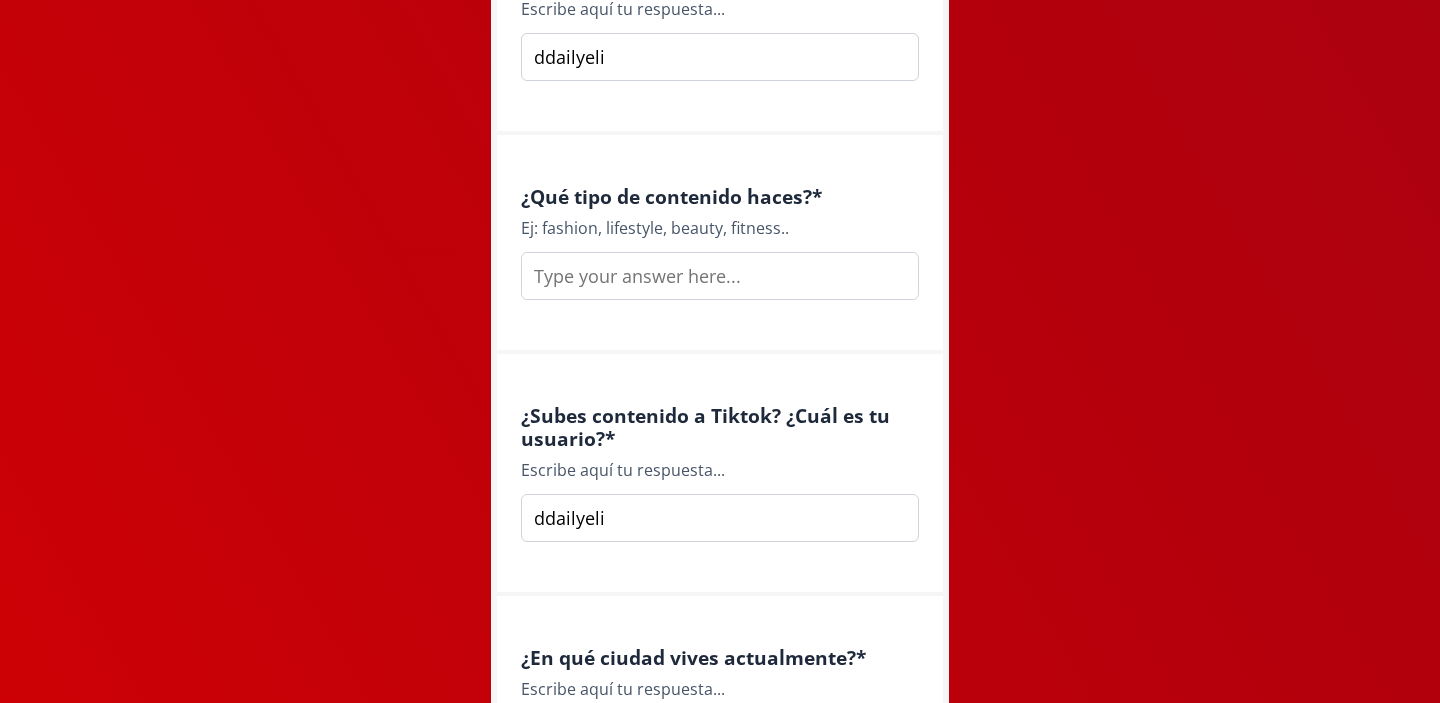 type on "ddailyeli" 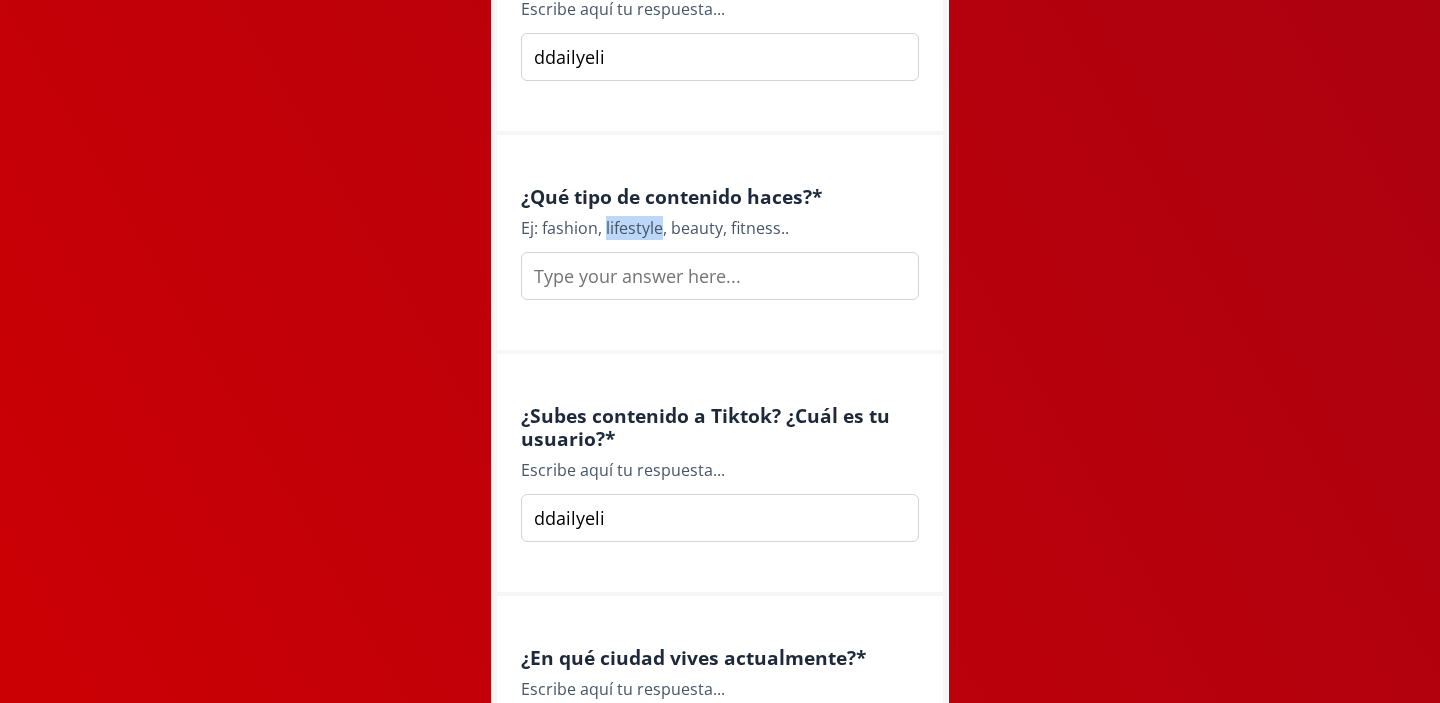 click on "Ej: fashion, lifestyle, beauty, fitness.." at bounding box center (720, 228) 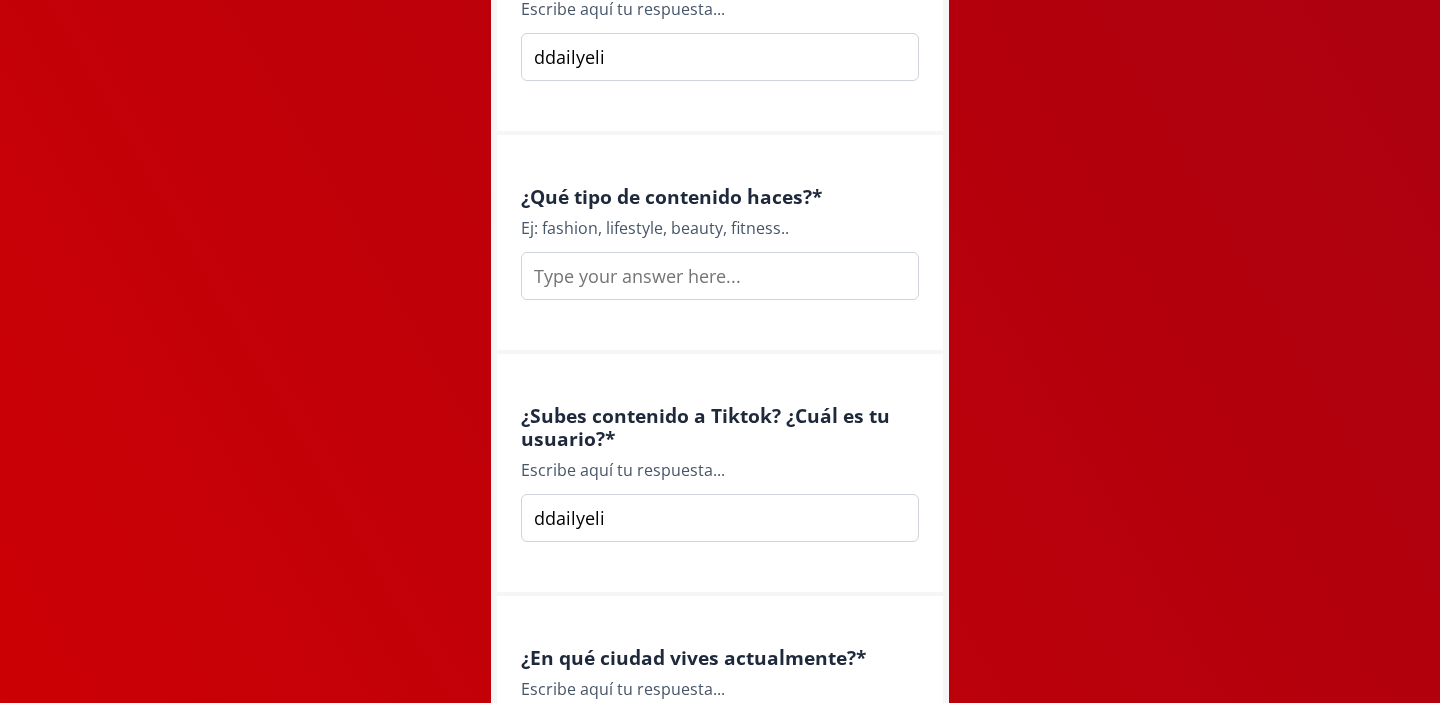 click at bounding box center (720, 276) 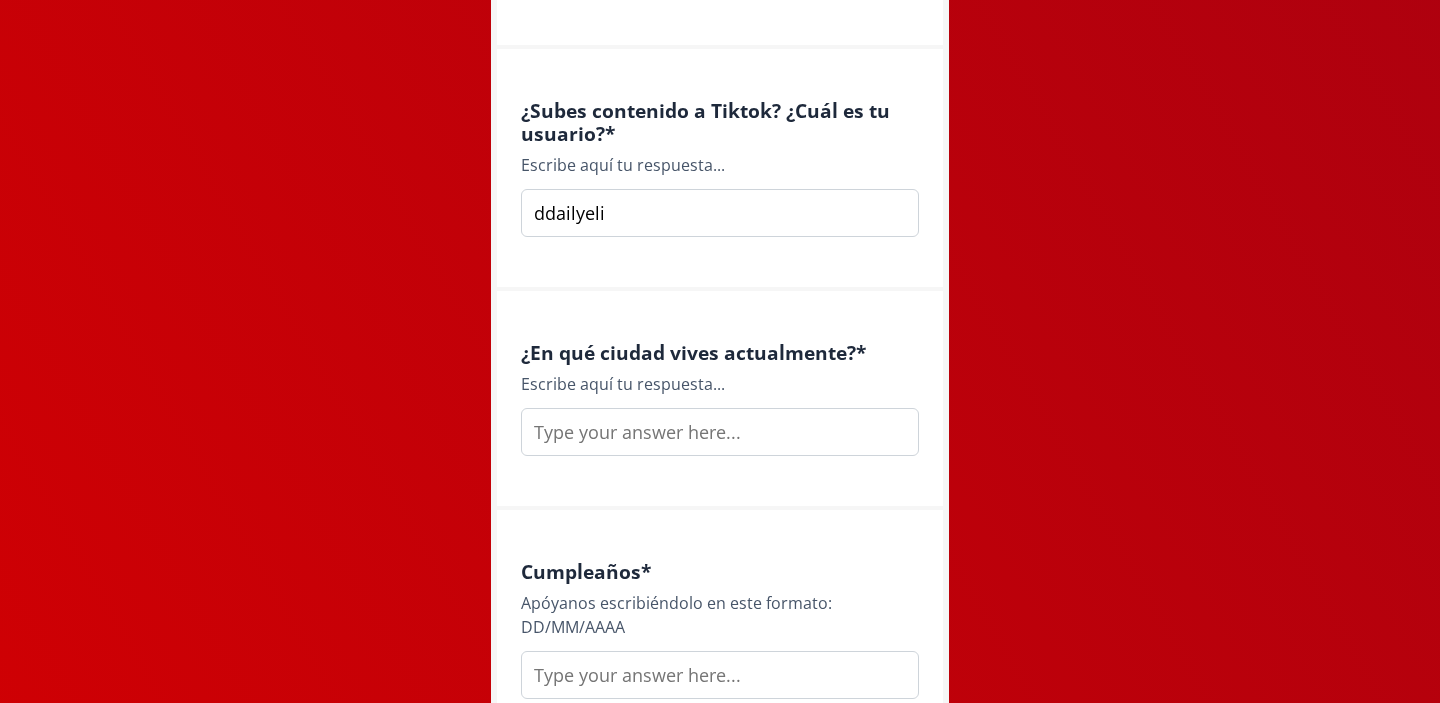 scroll, scrollTop: 1699, scrollLeft: 0, axis: vertical 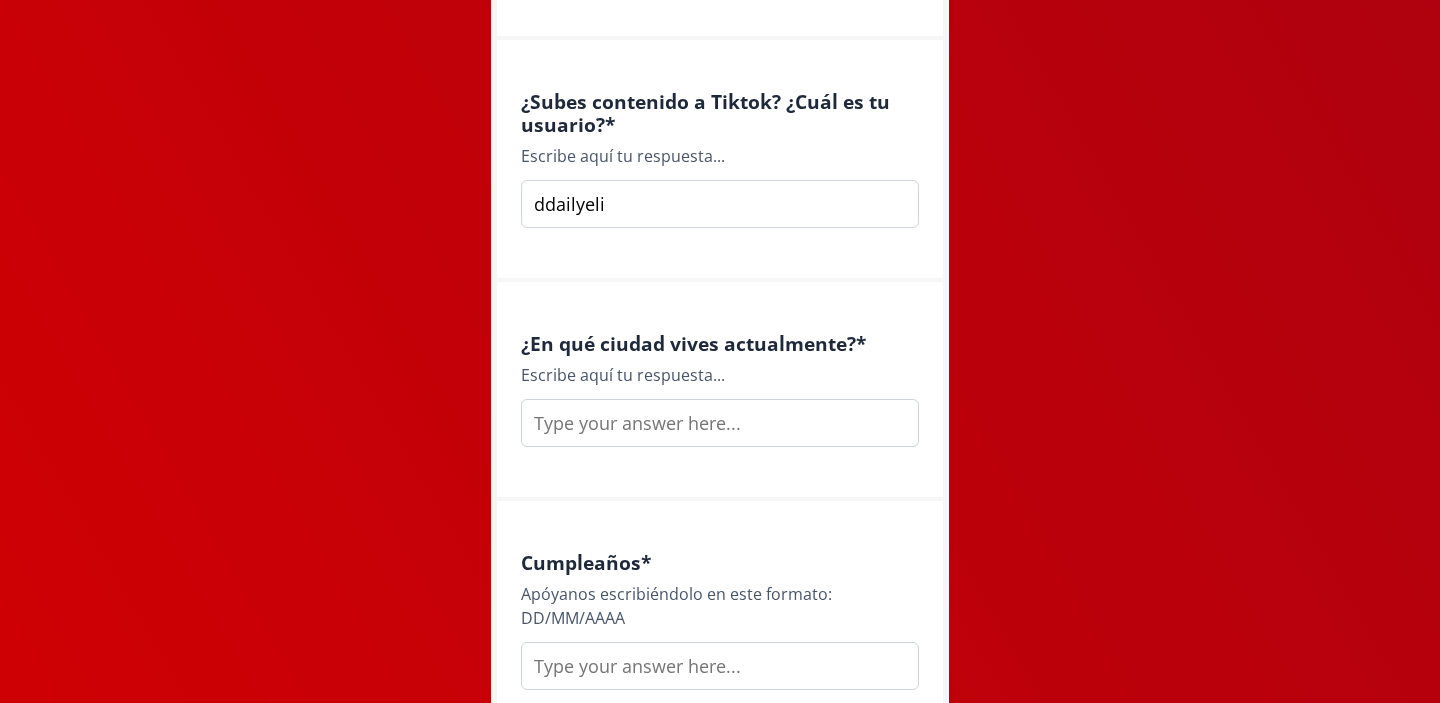 type on "lifestyle" 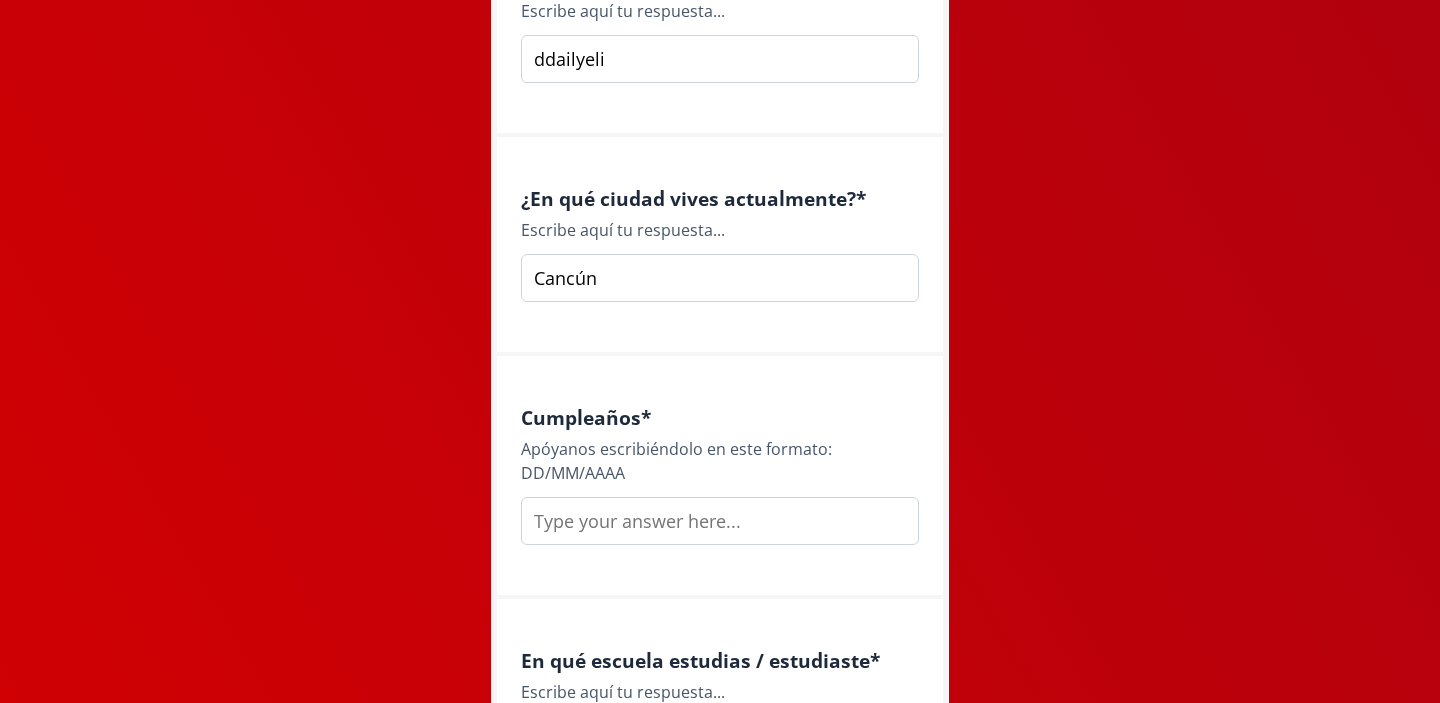 scroll, scrollTop: 1884, scrollLeft: 0, axis: vertical 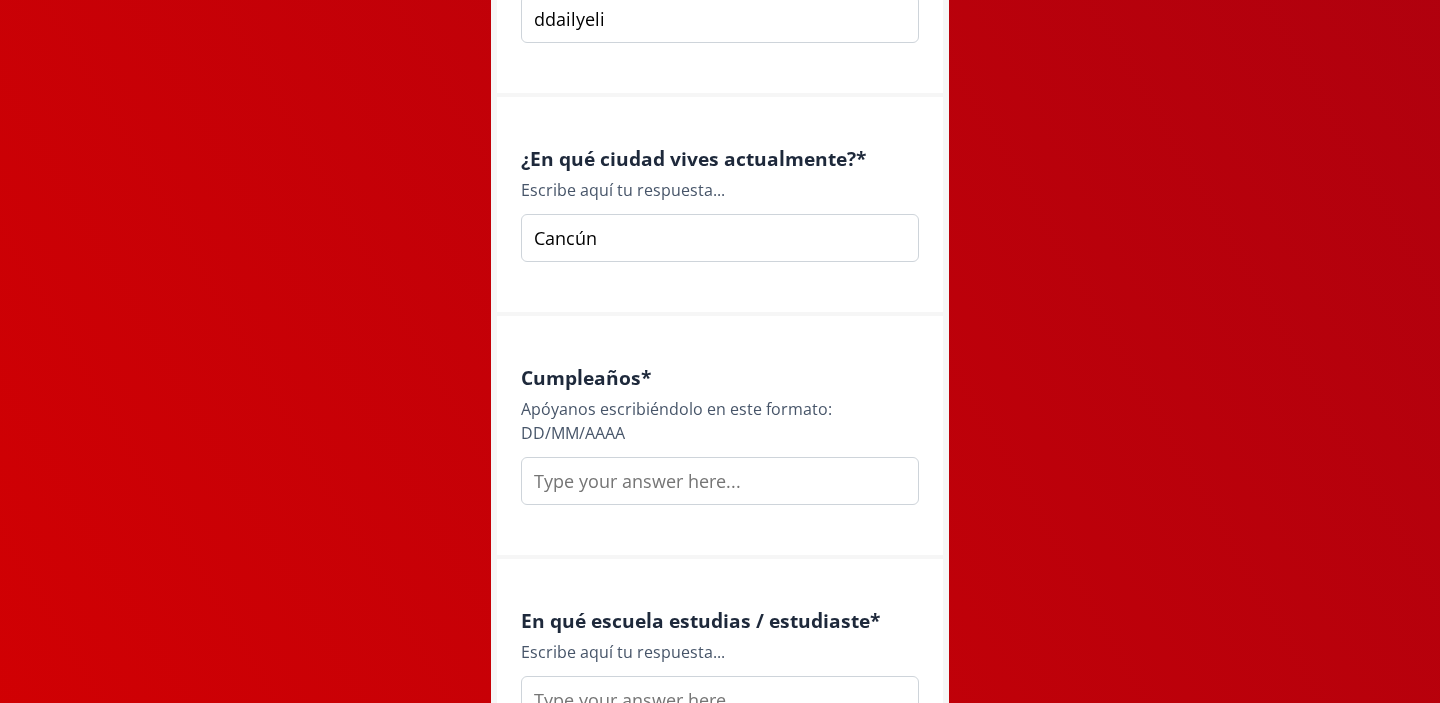type on "Cancún" 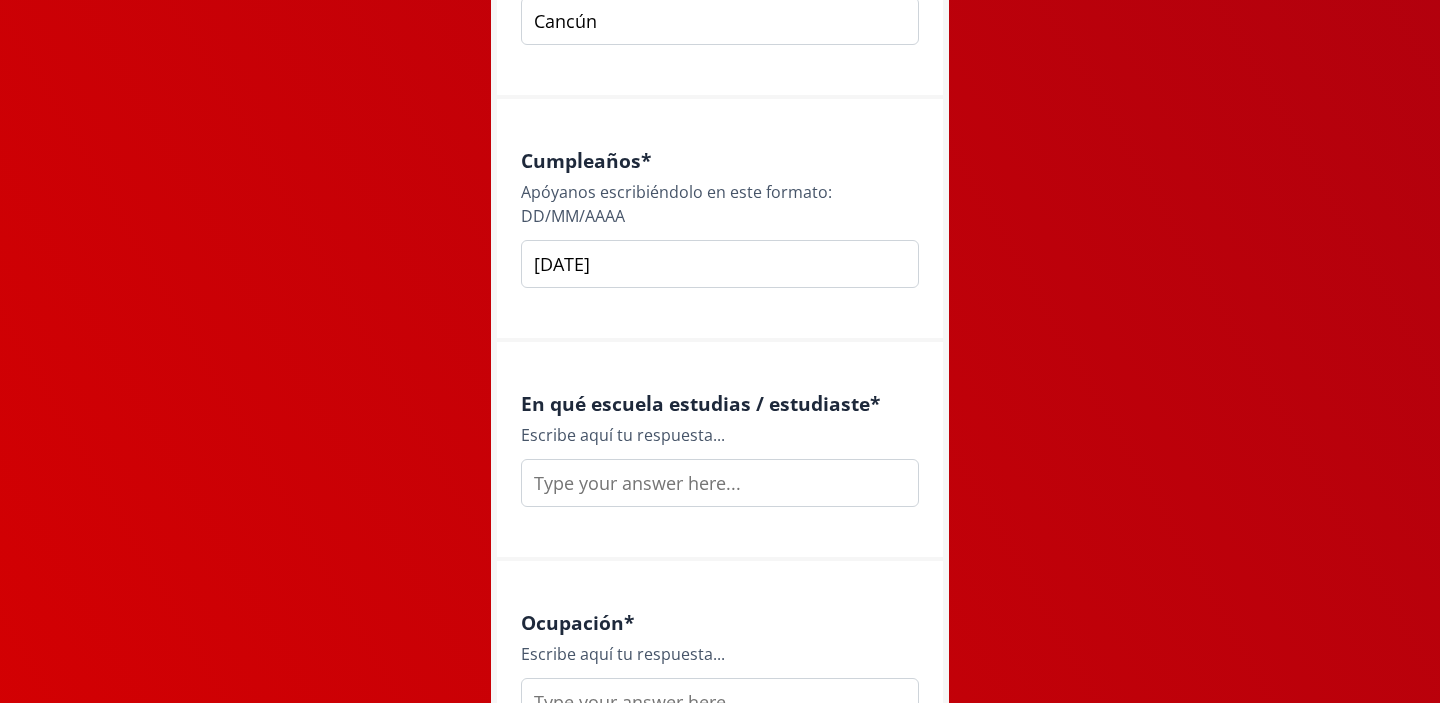 scroll, scrollTop: 2127, scrollLeft: 0, axis: vertical 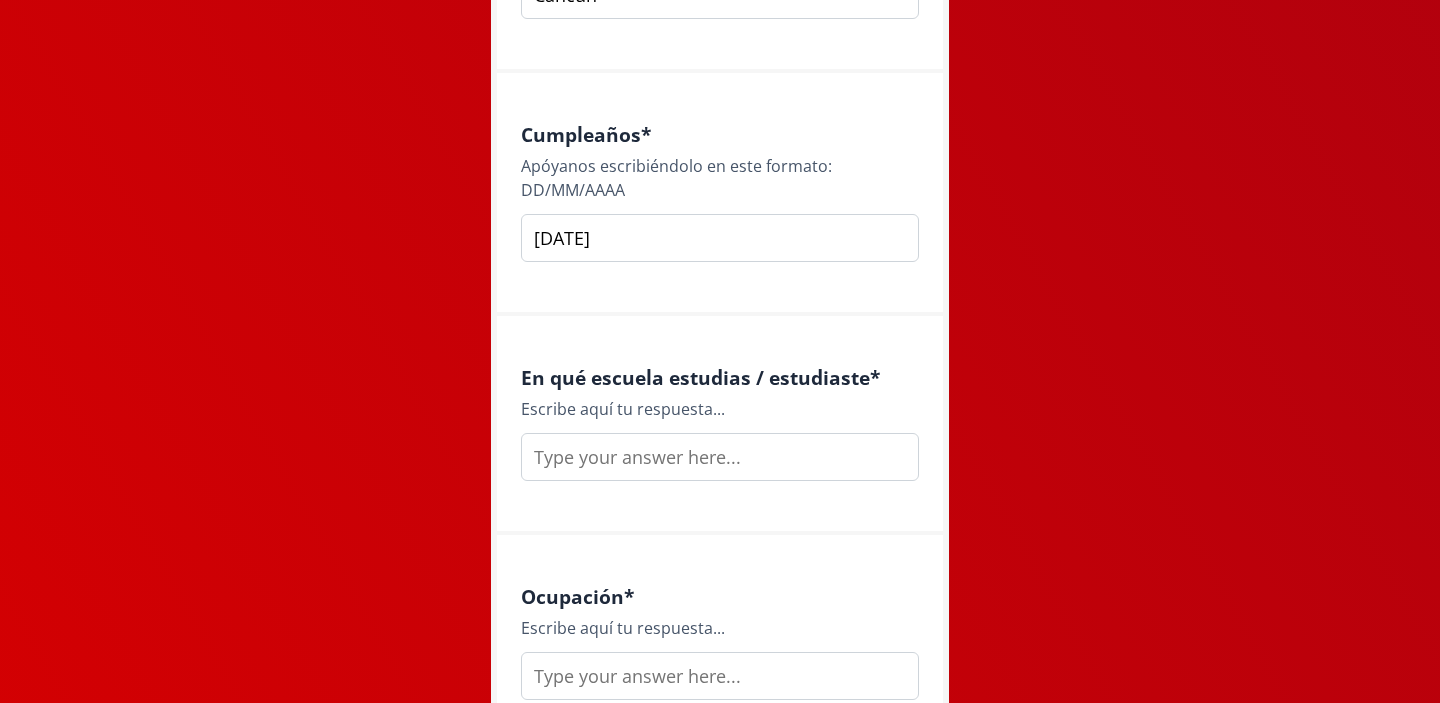 type on "[DATE]" 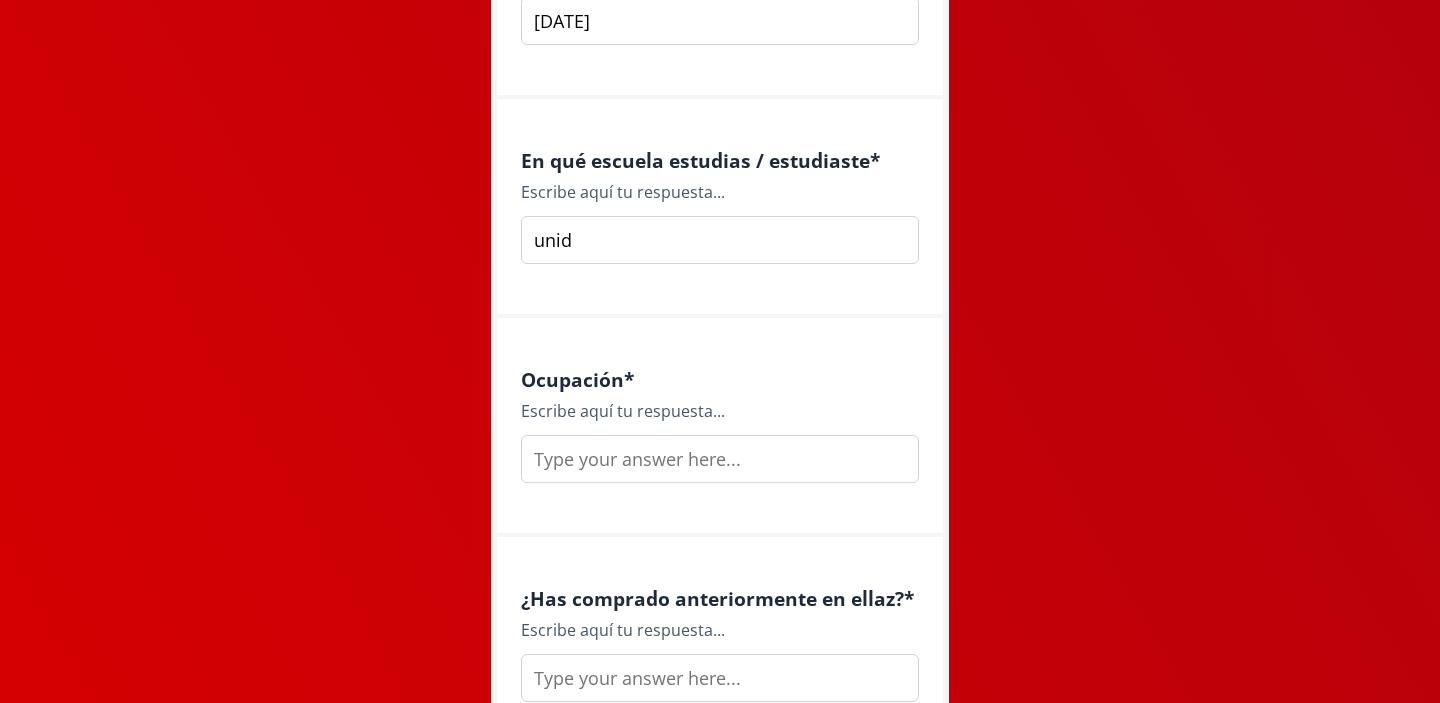 scroll, scrollTop: 2358, scrollLeft: 0, axis: vertical 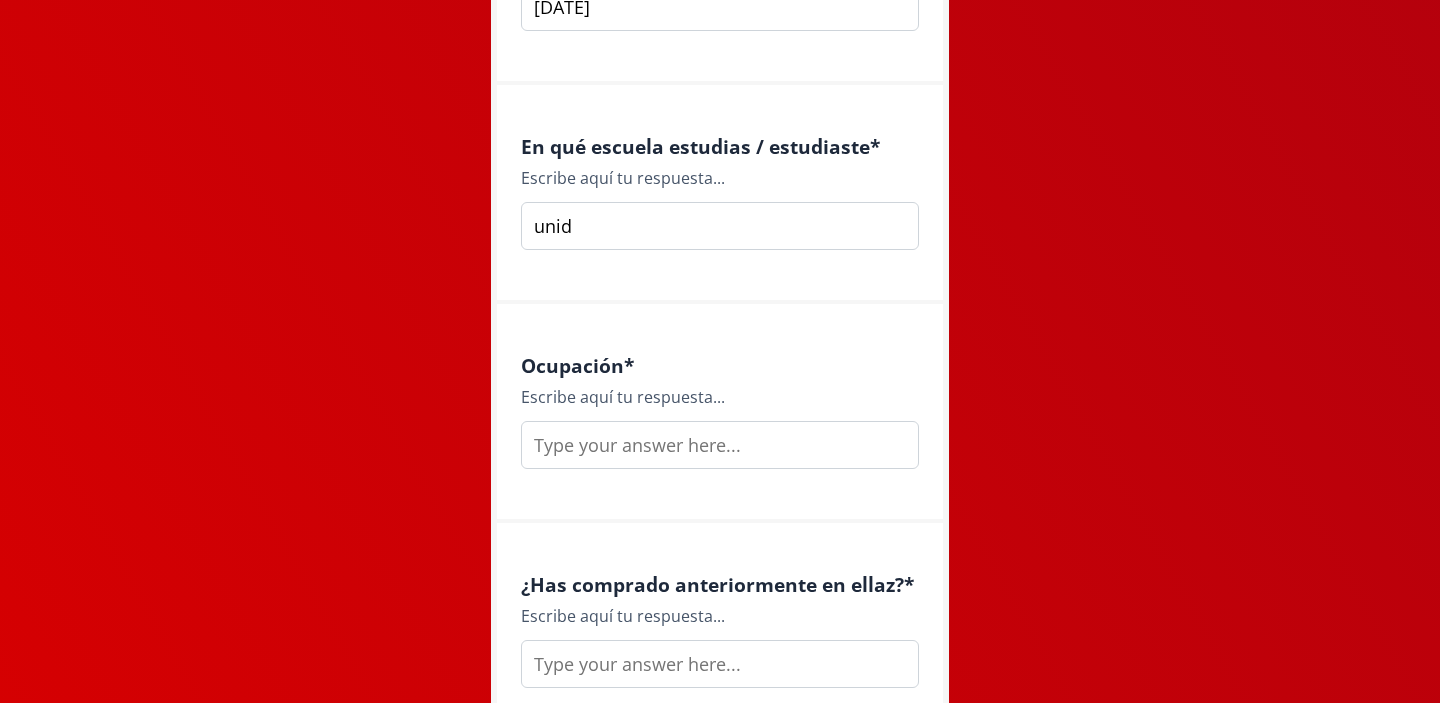 type on "unid" 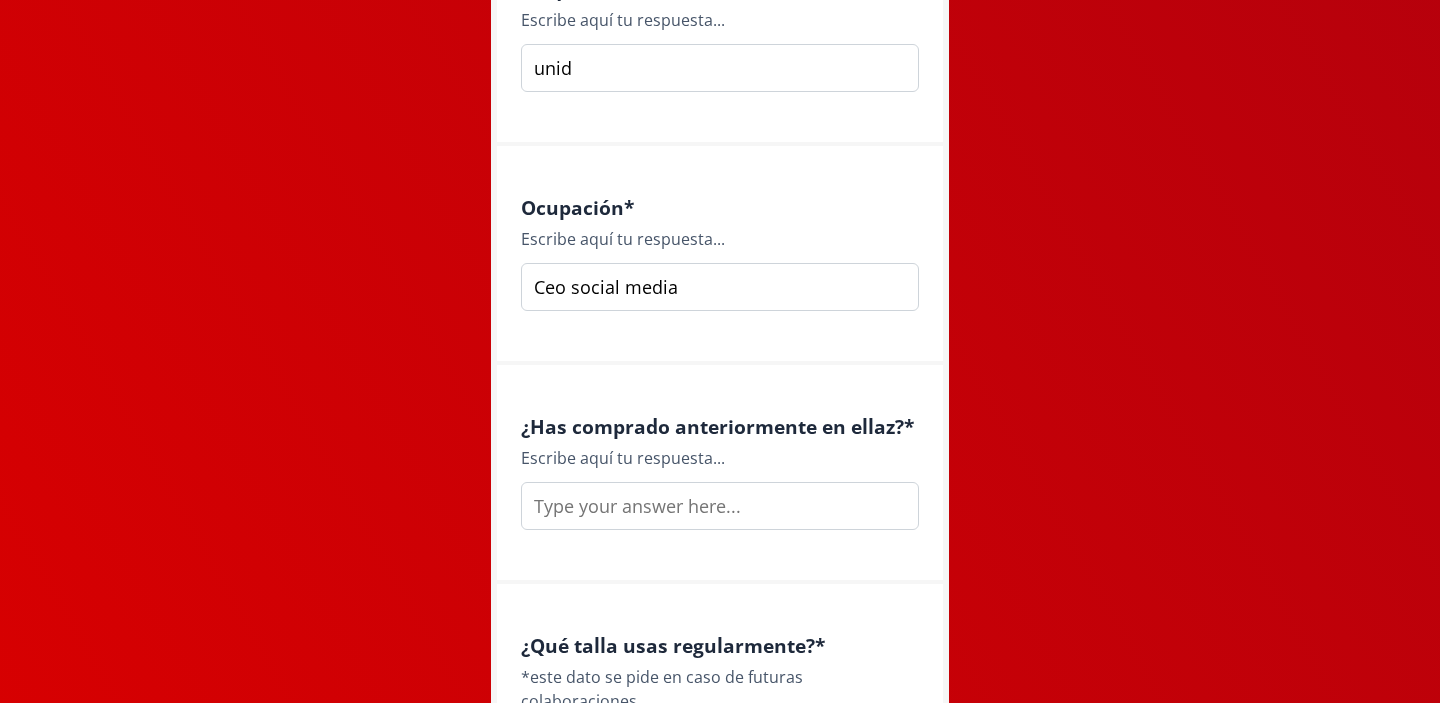 scroll, scrollTop: 2531, scrollLeft: 0, axis: vertical 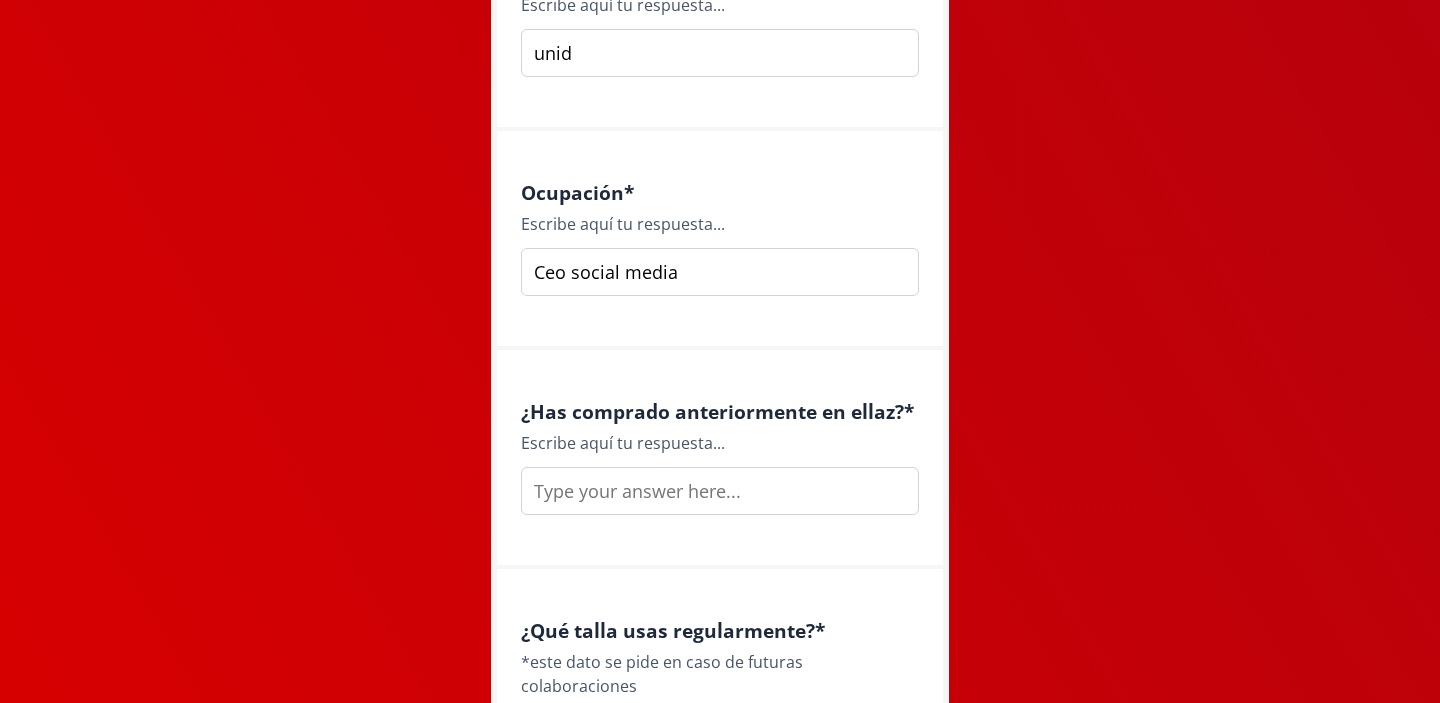 drag, startPoint x: 568, startPoint y: 271, endPoint x: 502, endPoint y: 271, distance: 66 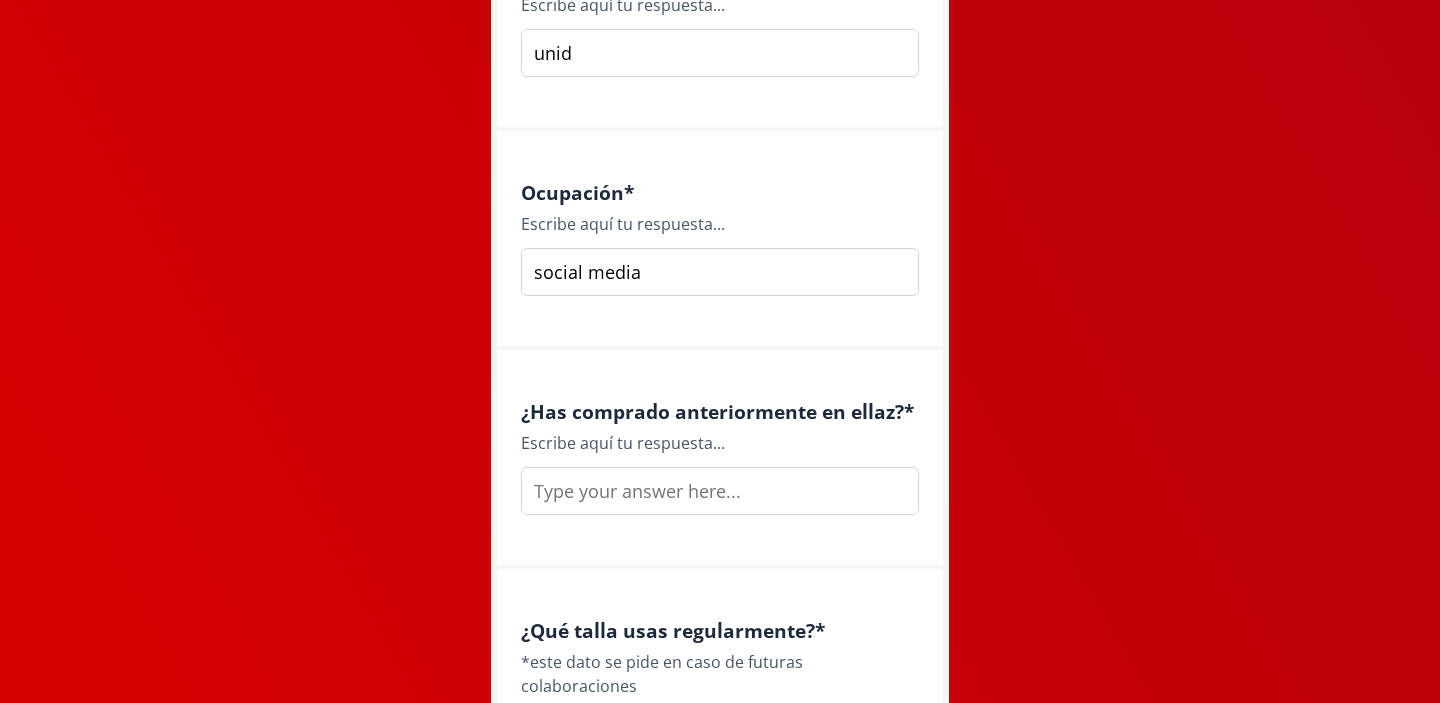 click on "social media" at bounding box center [720, 272] 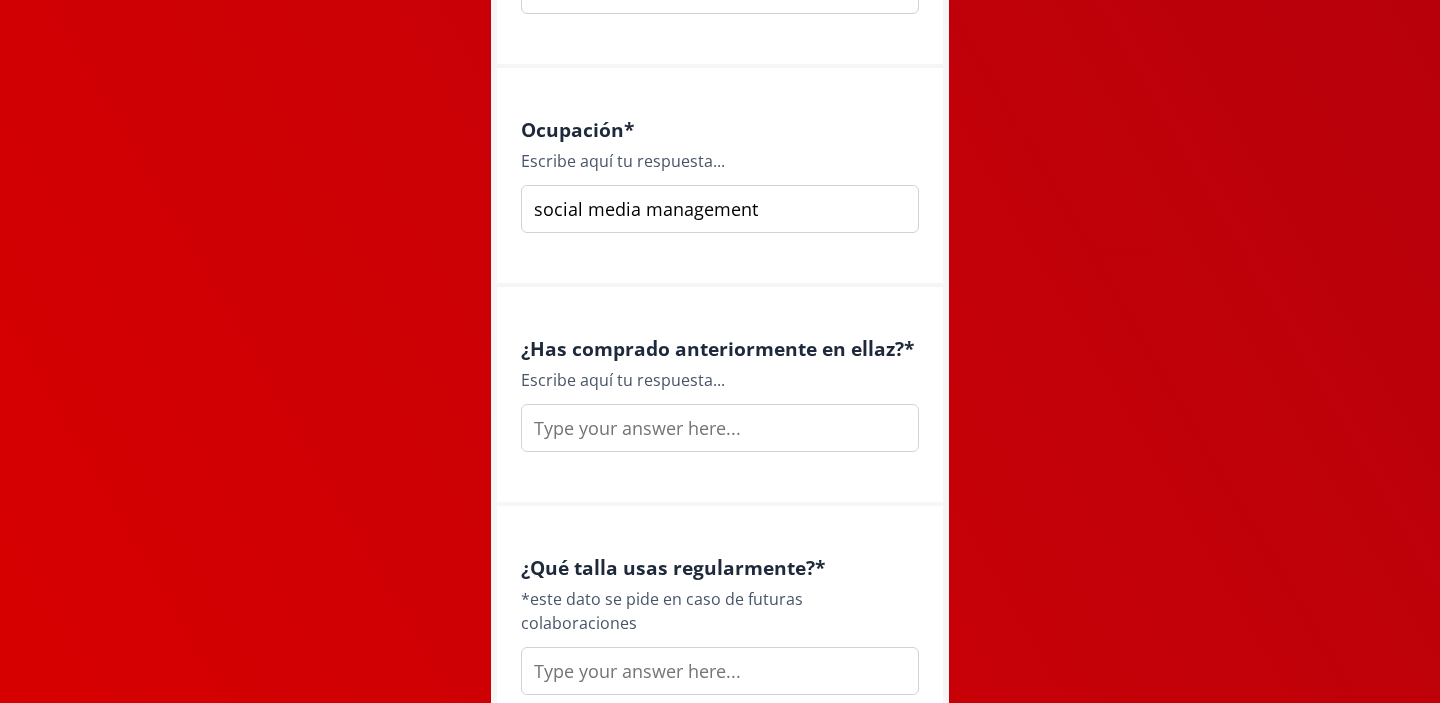 scroll, scrollTop: 2634, scrollLeft: 0, axis: vertical 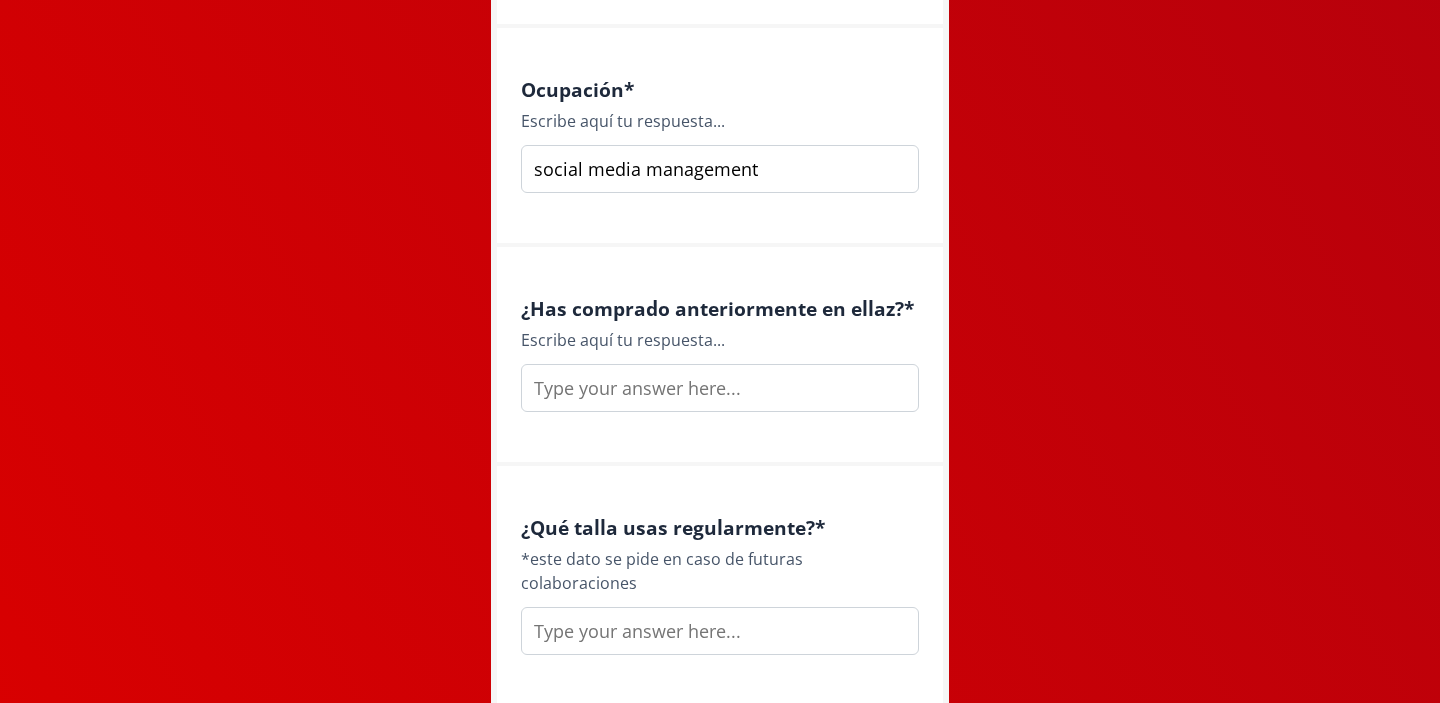 type on "social media management" 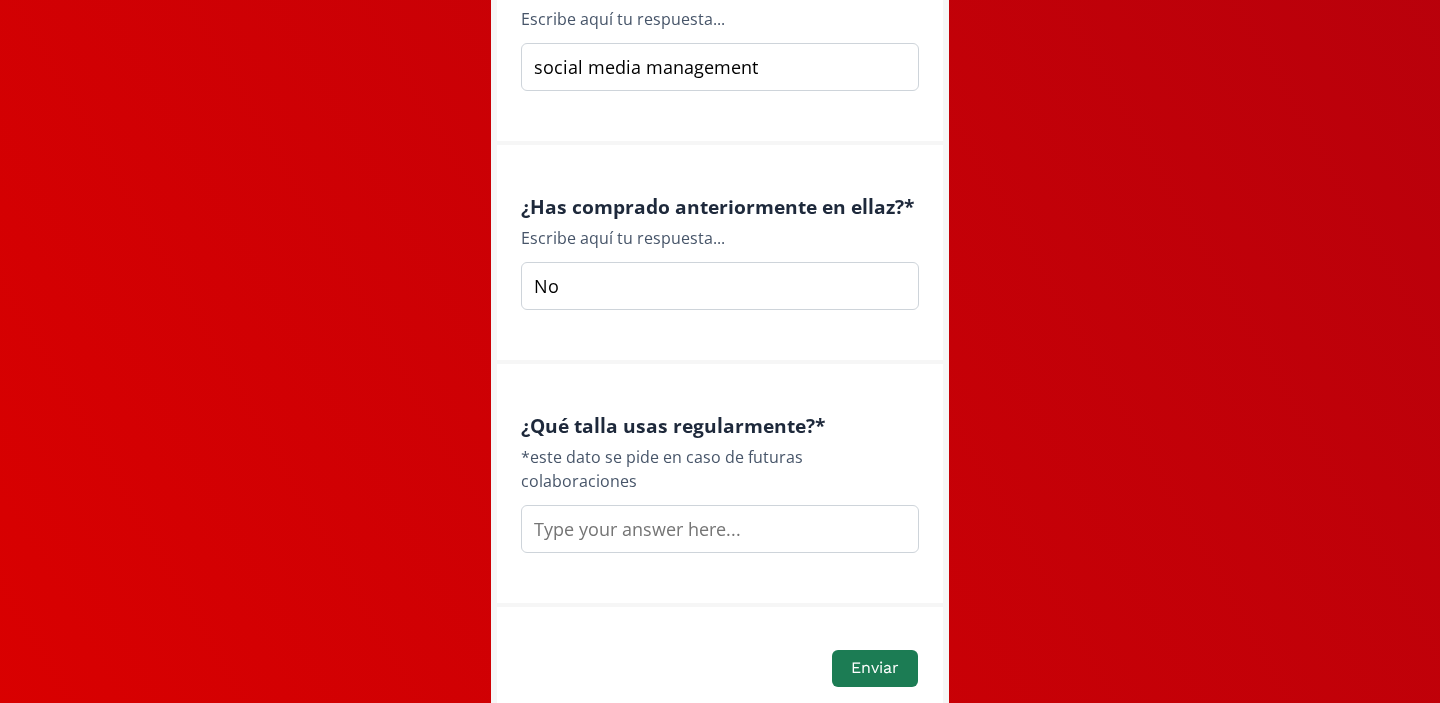 scroll, scrollTop: 2755, scrollLeft: 0, axis: vertical 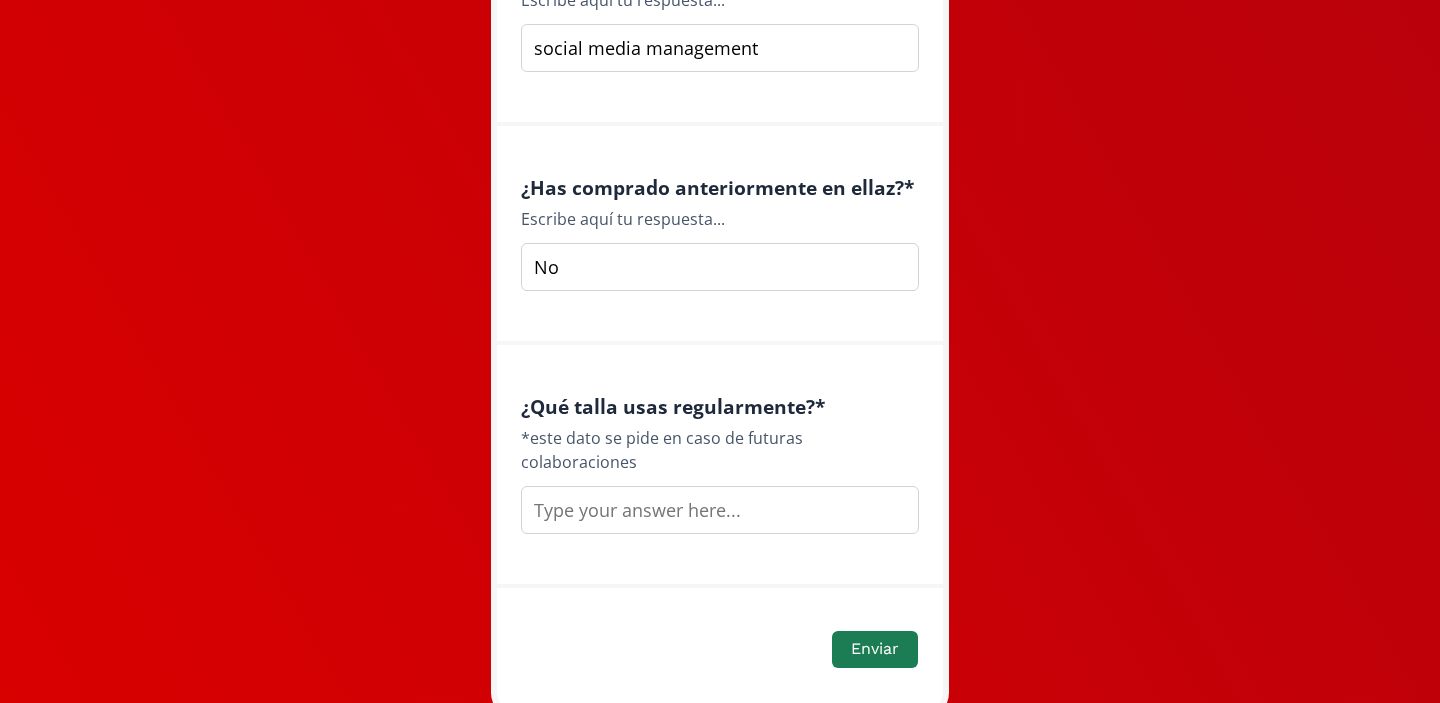 type on "No" 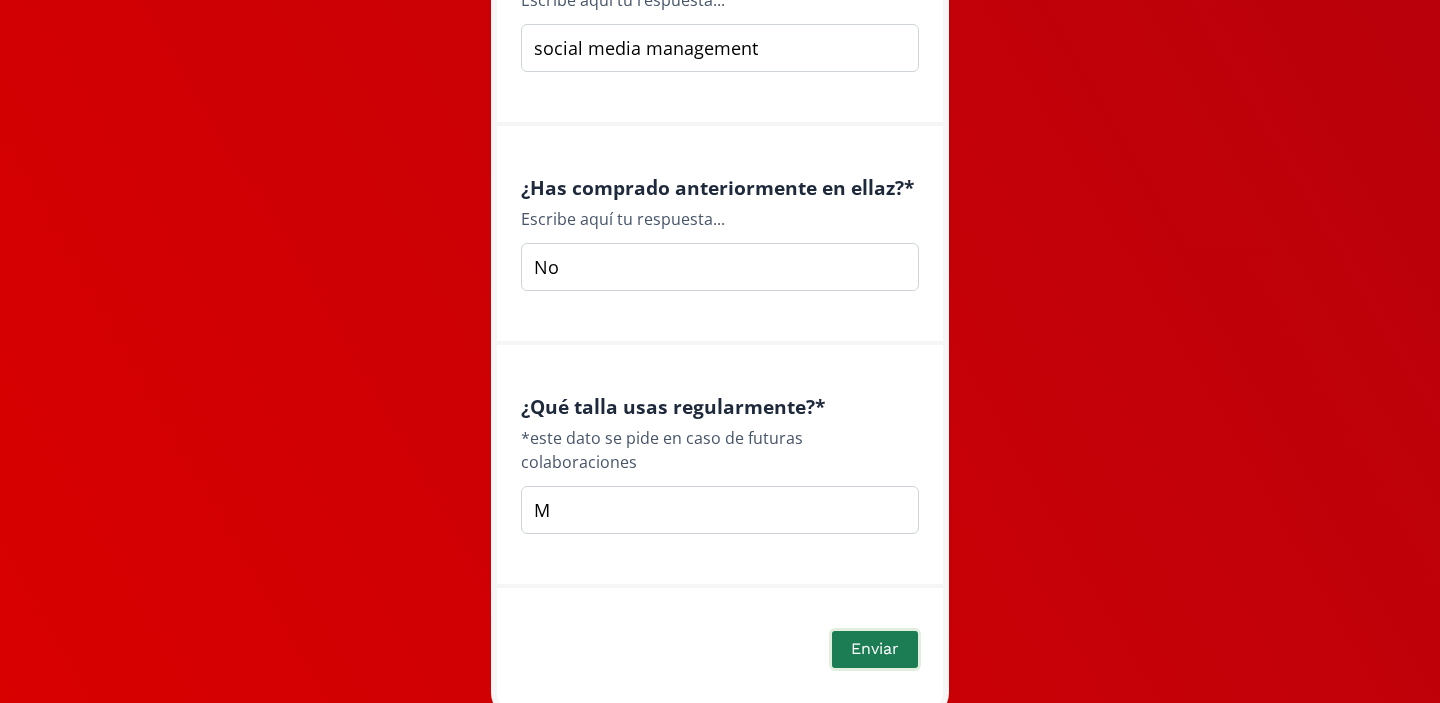 type on "M" 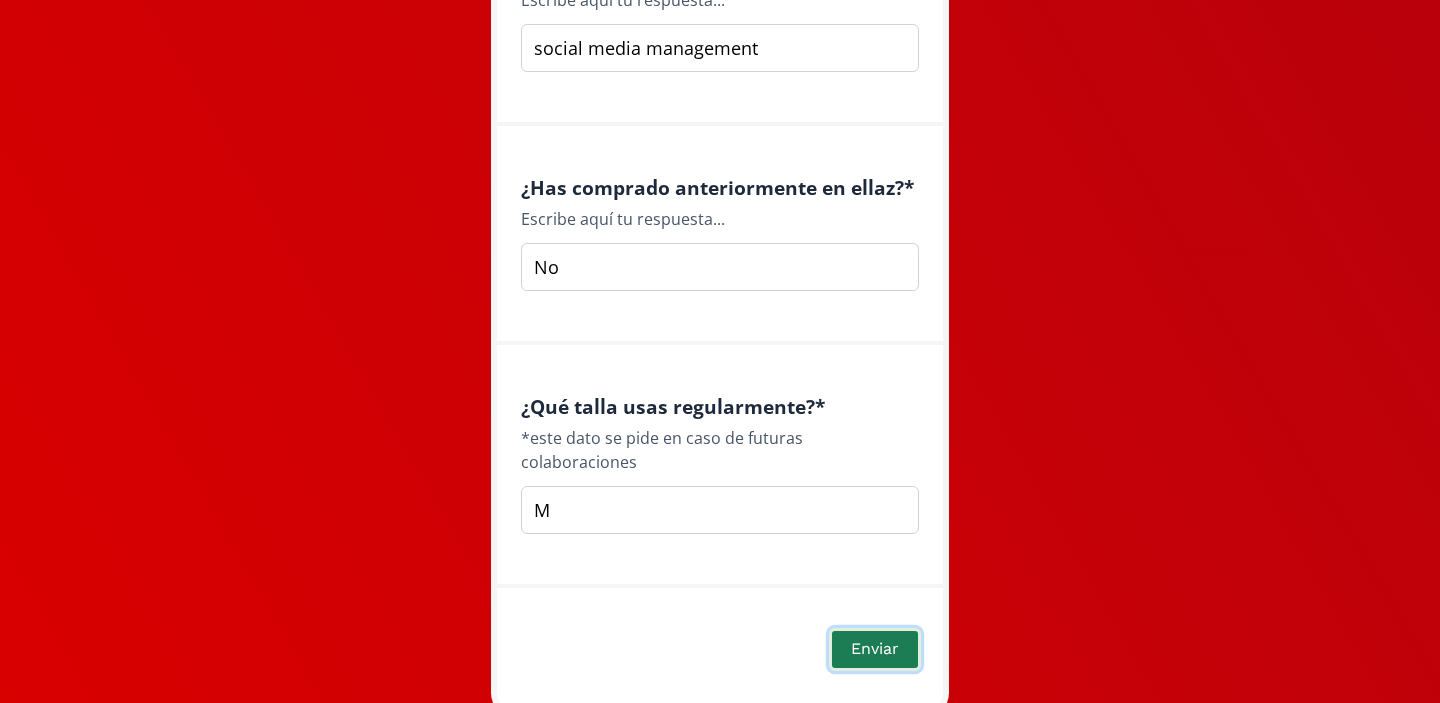 click on "Enviar" at bounding box center [875, 649] 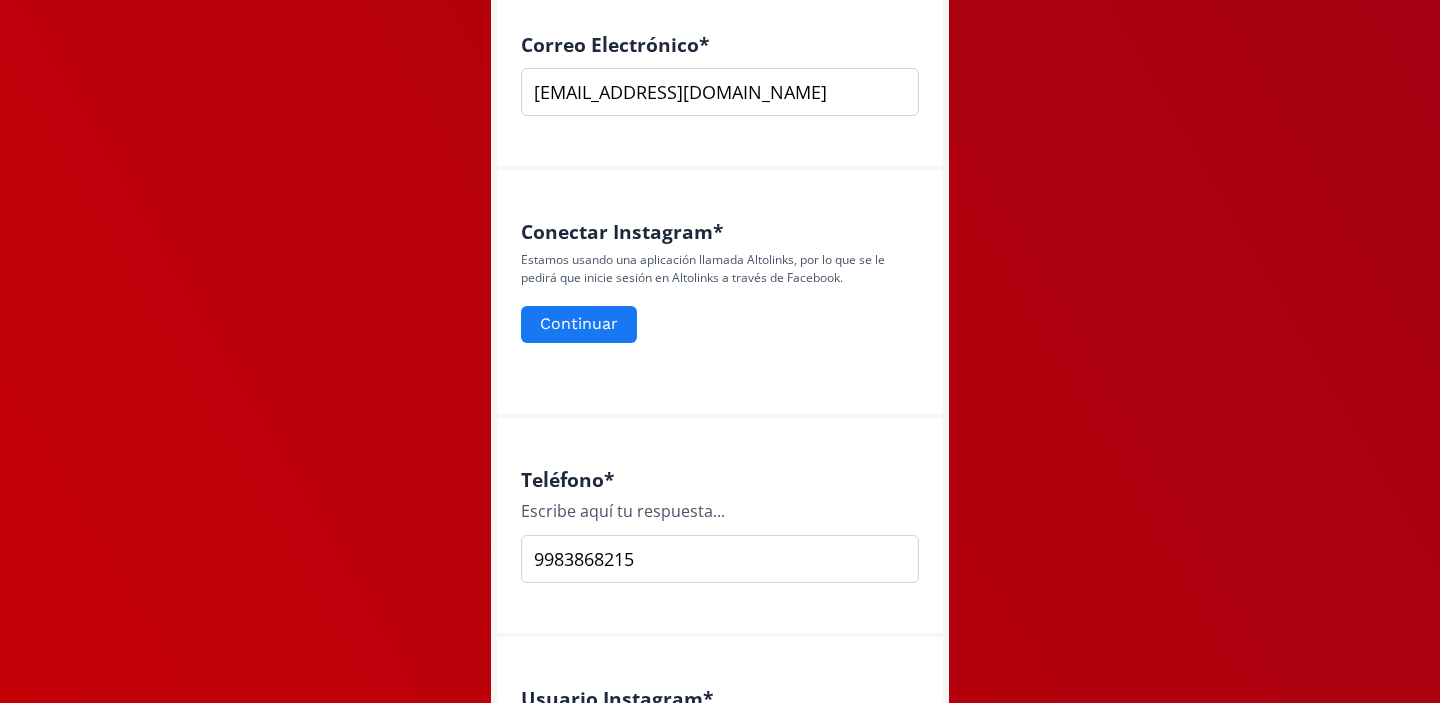 scroll, scrollTop: 662, scrollLeft: 0, axis: vertical 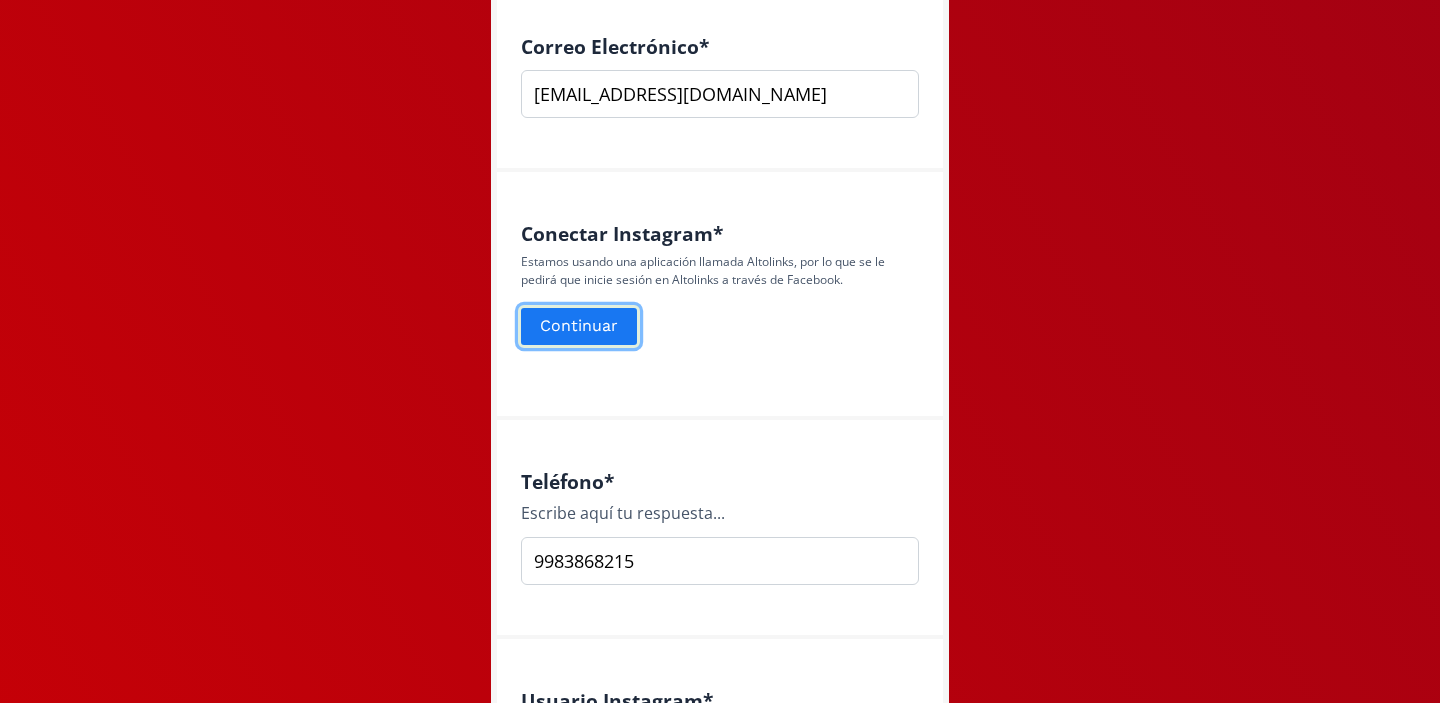 click on "Continuar" at bounding box center [579, 326] 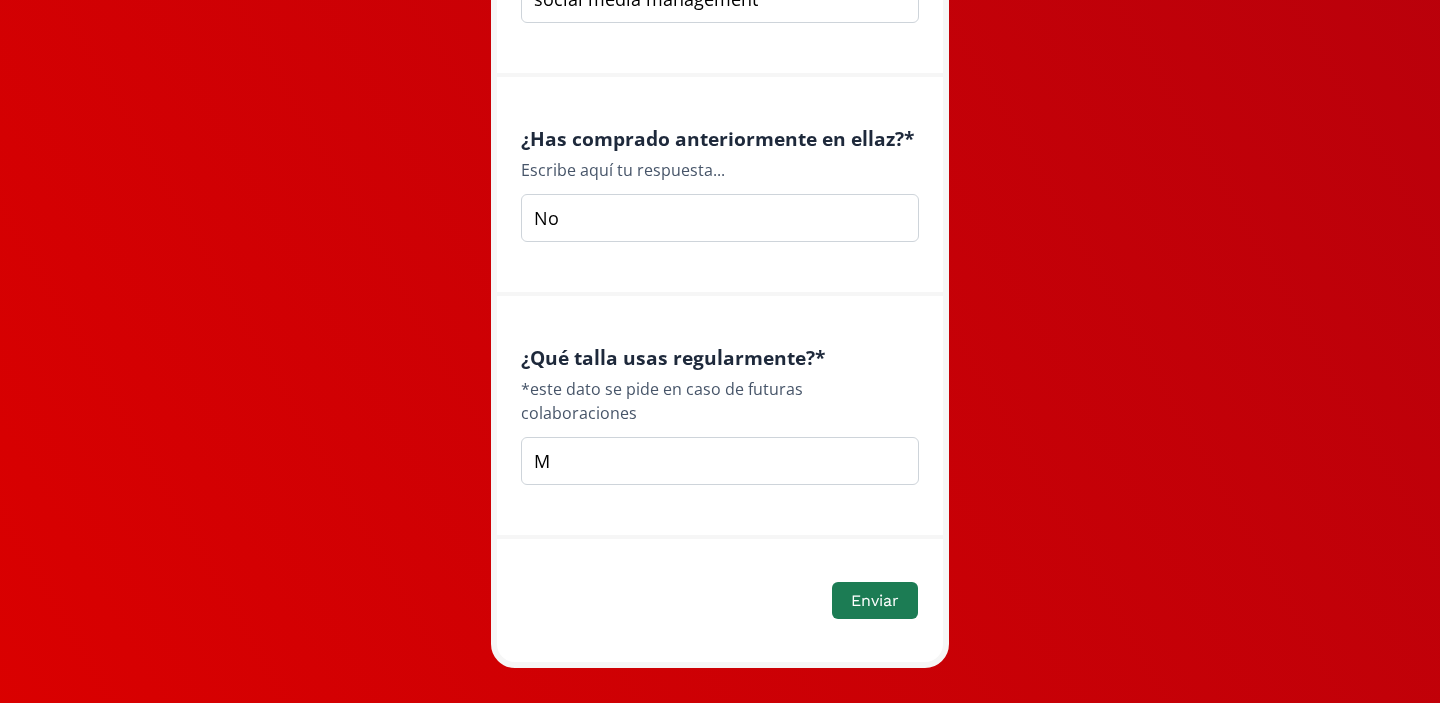 scroll, scrollTop: 2882, scrollLeft: 0, axis: vertical 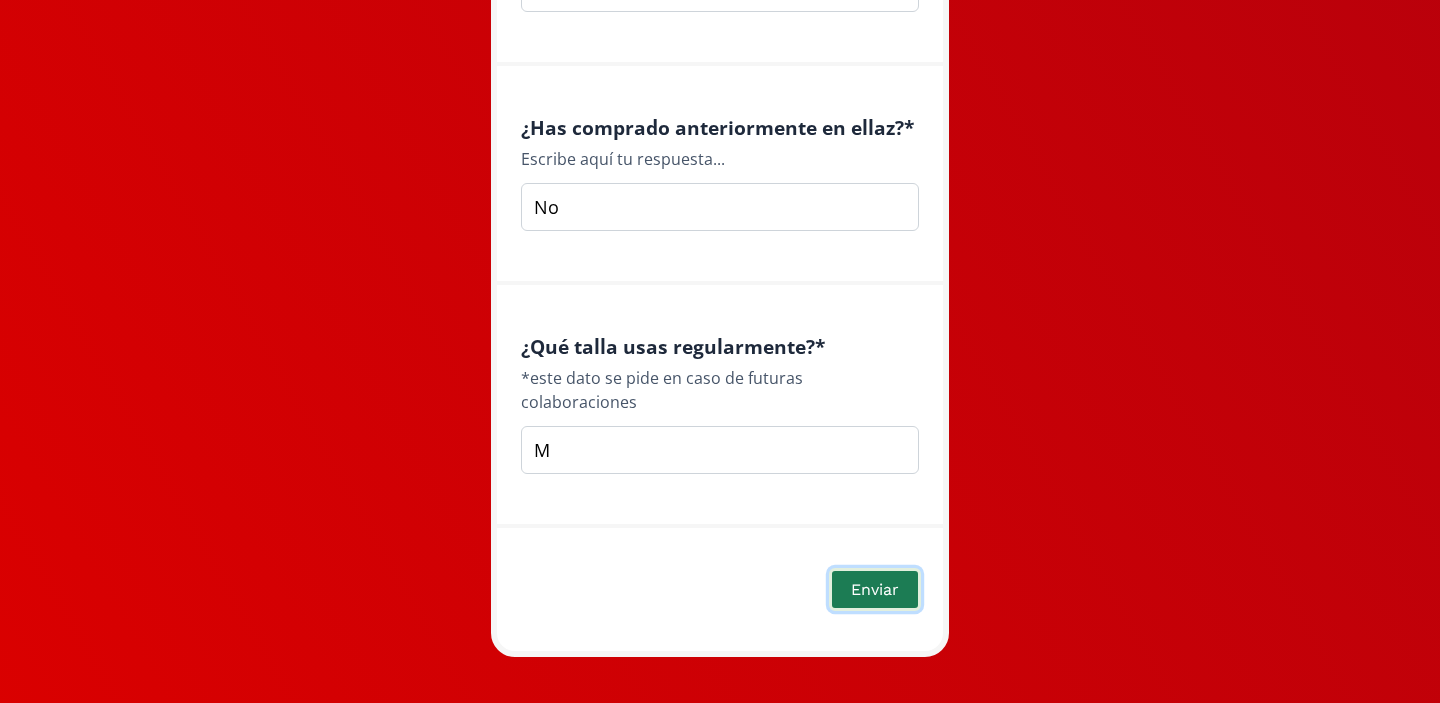 click on "Enviar" at bounding box center [875, 589] 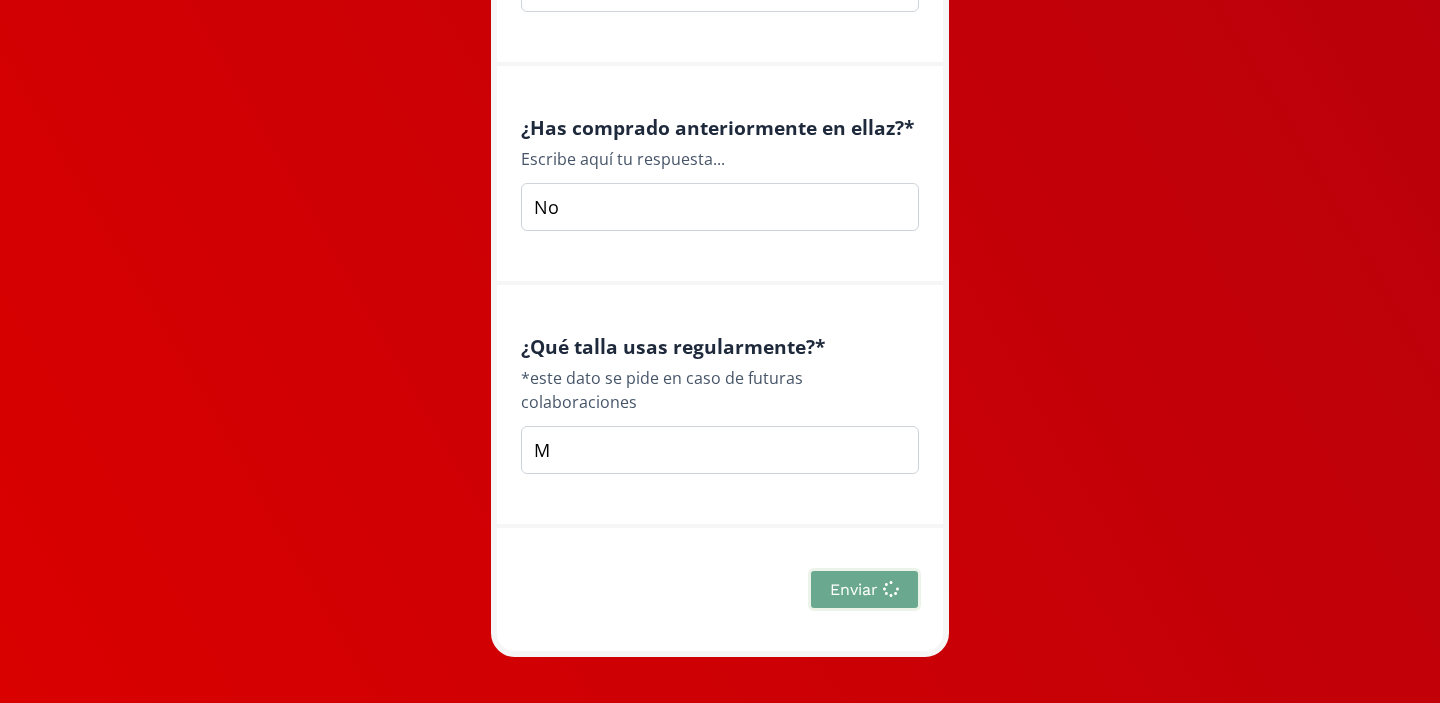 scroll, scrollTop: 75, scrollLeft: 0, axis: vertical 